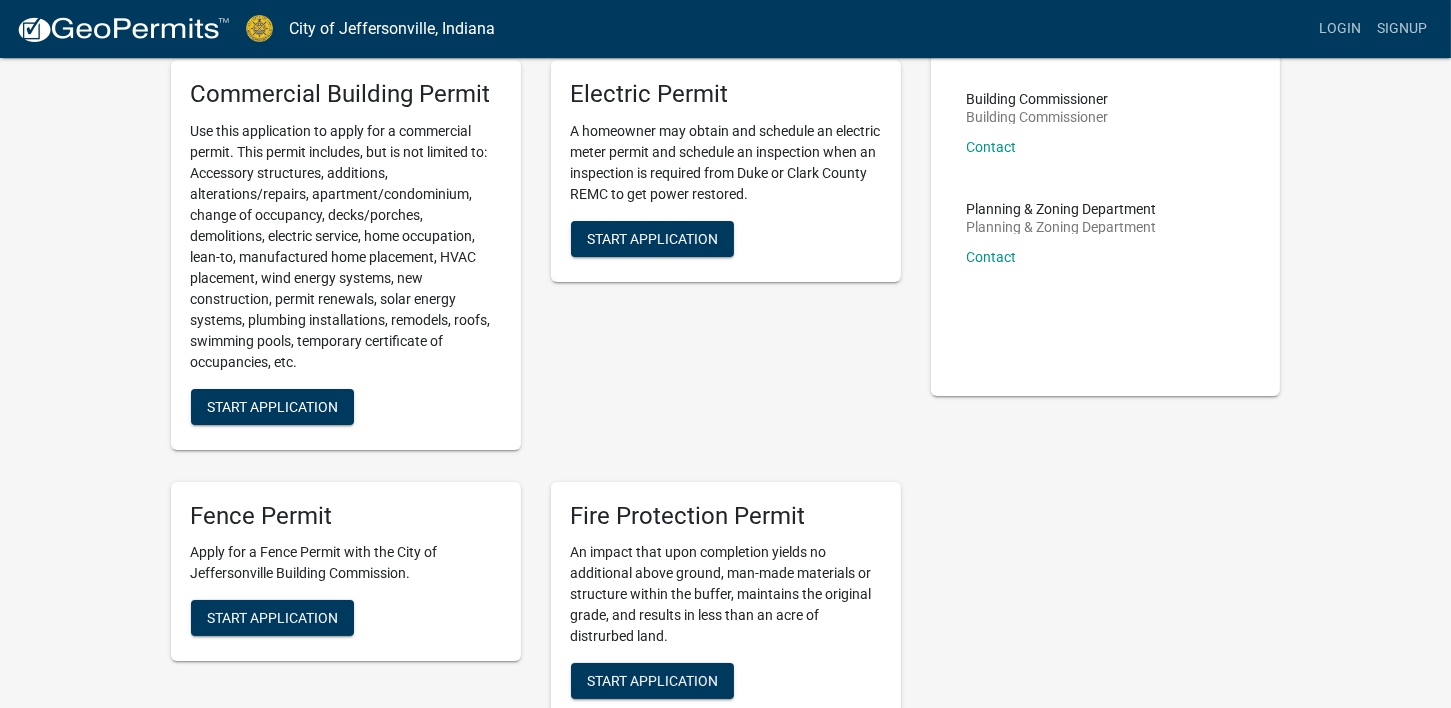 scroll, scrollTop: 0, scrollLeft: 0, axis: both 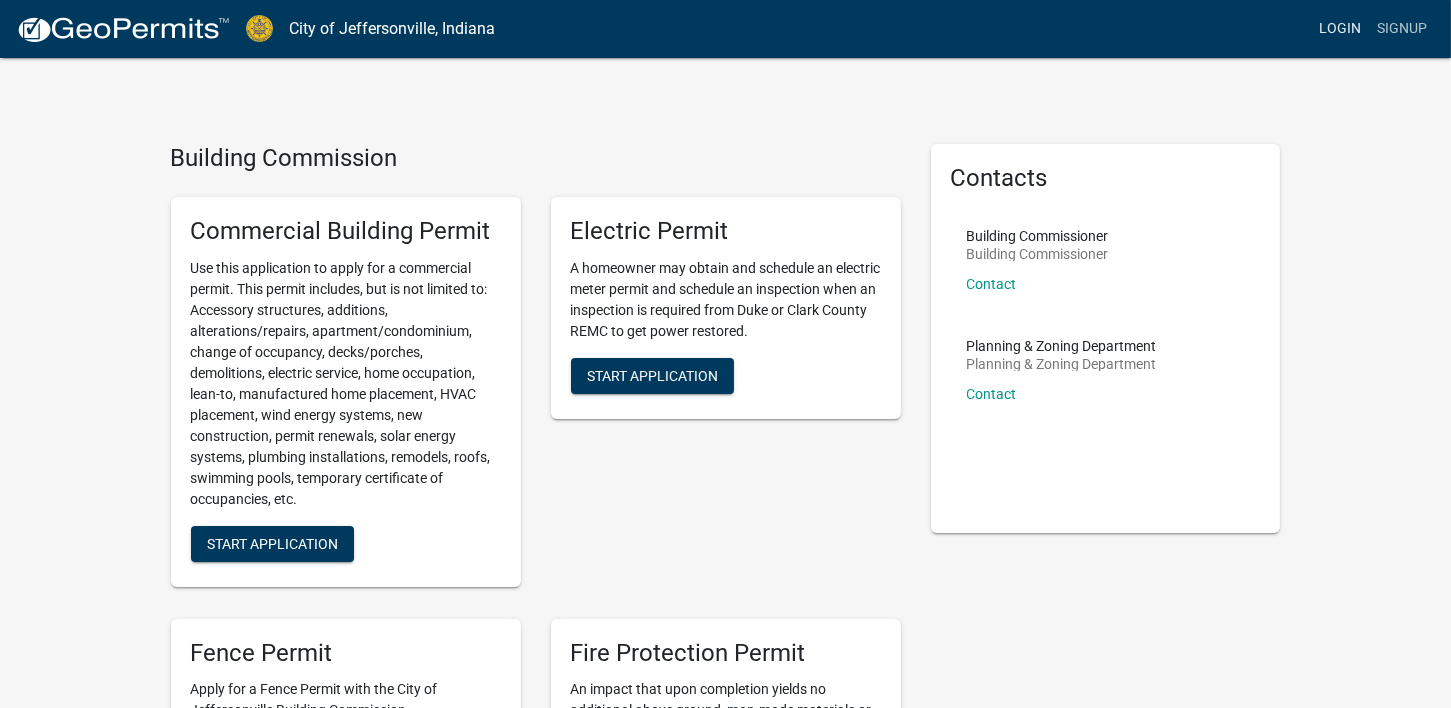 click on "Login" at bounding box center [1340, 29] 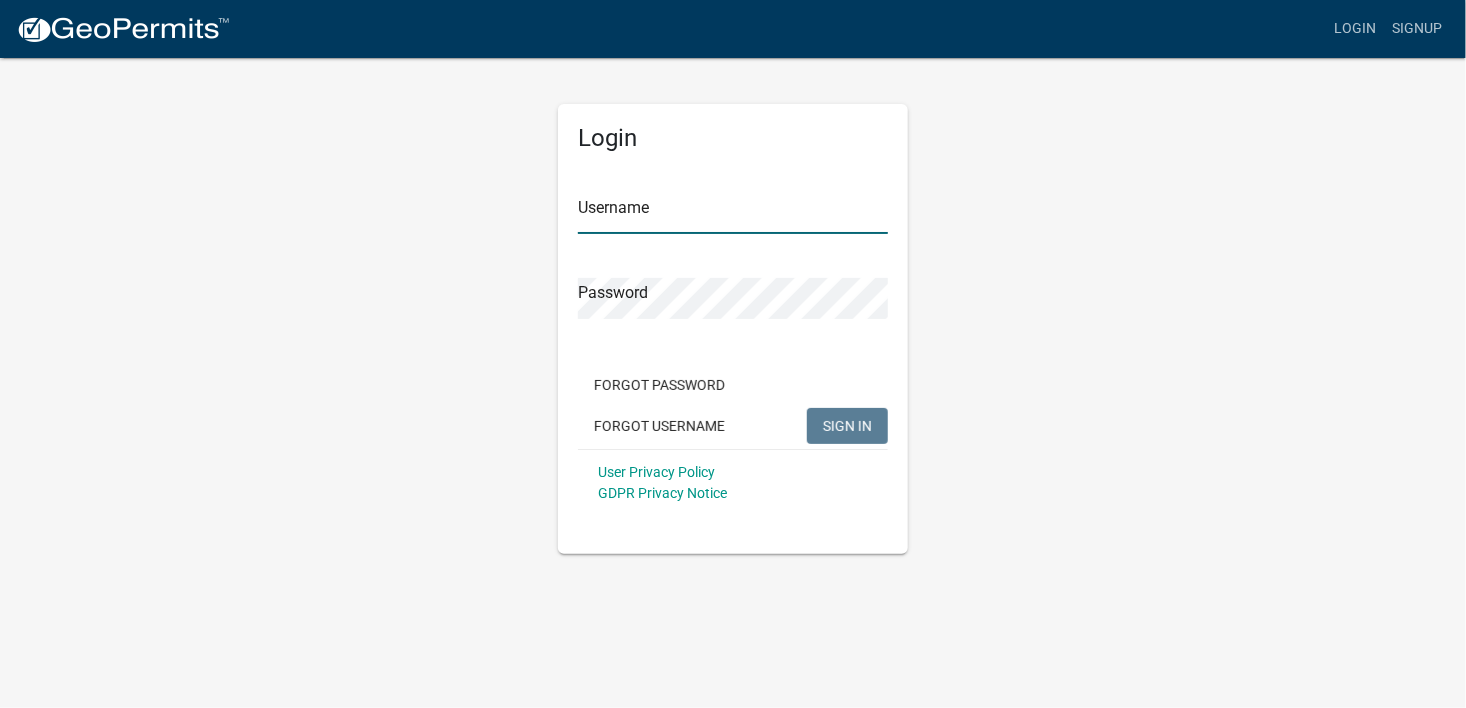 type on "[LAST]" 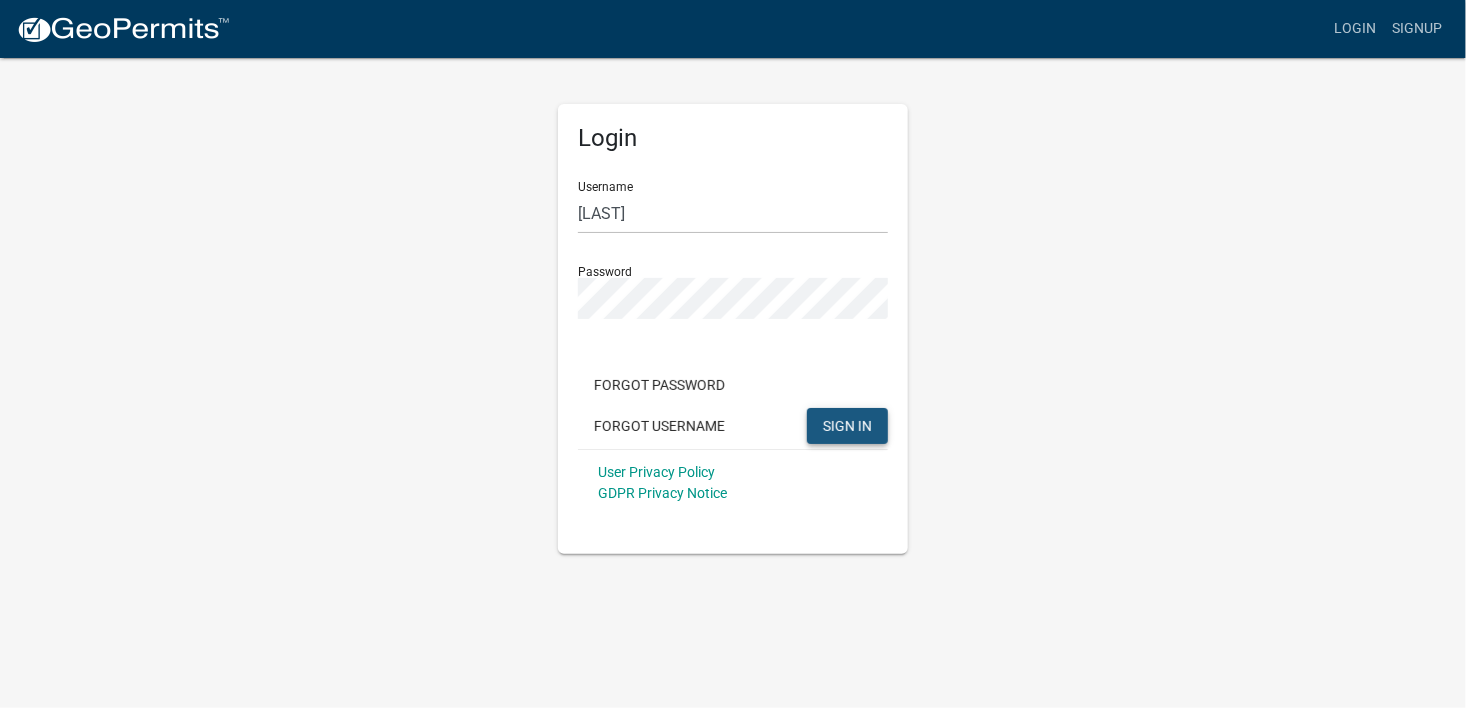 click on "SIGN IN" 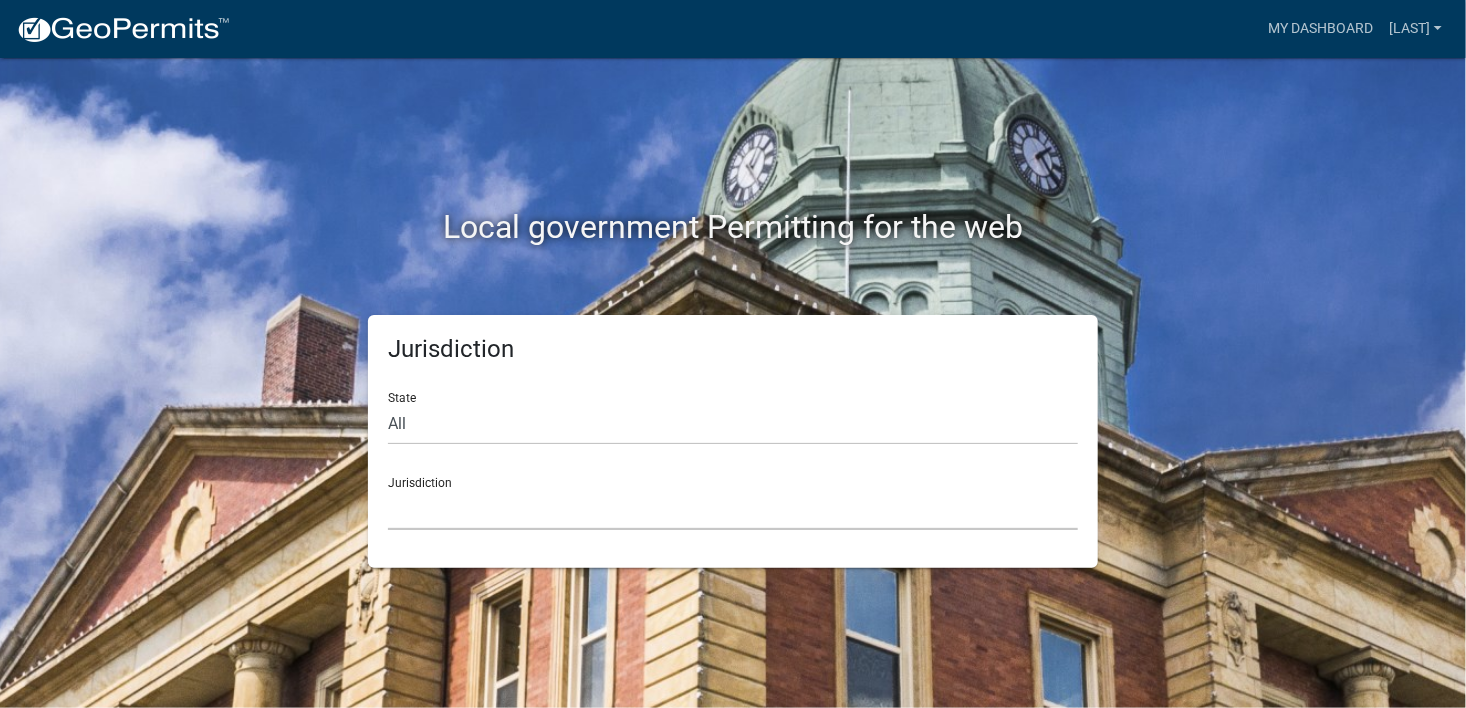 click on "Custer County, Colorado   City of Bainbridge, Georgia   Cook County, Georgia   Crawford County, Georgia   Gilmer County, Georgia   Haralson County, Georgia   Jasper County, Georgia   Madison County, Georgia   Putnam County, Georgia   Talbot County, Georgia   Troup County, Georgia   City of Charlestown, Indiana   City of Jeffersonville, Indiana   City of Logansport, Indiana   Decatur County, Indiana   Grant County, Indiana   Howard County, Indiana   Huntington County, Indiana   Jasper County, Indiana   Kosciusko County, Indiana   La Porte County, Indiana   Miami County, Indiana   Montgomery County, Indiana   Morgan County, Indiana   Newton County, Indiana   Porter County, Indiana   River Ridge Development Authority, Indiana   Tippecanoe County, Indiana   Vigo County, Indiana   Wells County, Indiana   Whitley County, Indiana   Boone County, Iowa   Butler County, Iowa   Cerro Gordo County, Iowa   City of Harlan, Iowa   City of Indianola, Iowa   City of Newton, Iowa   Clayton County, Iowa   Grundy County, Iowa" 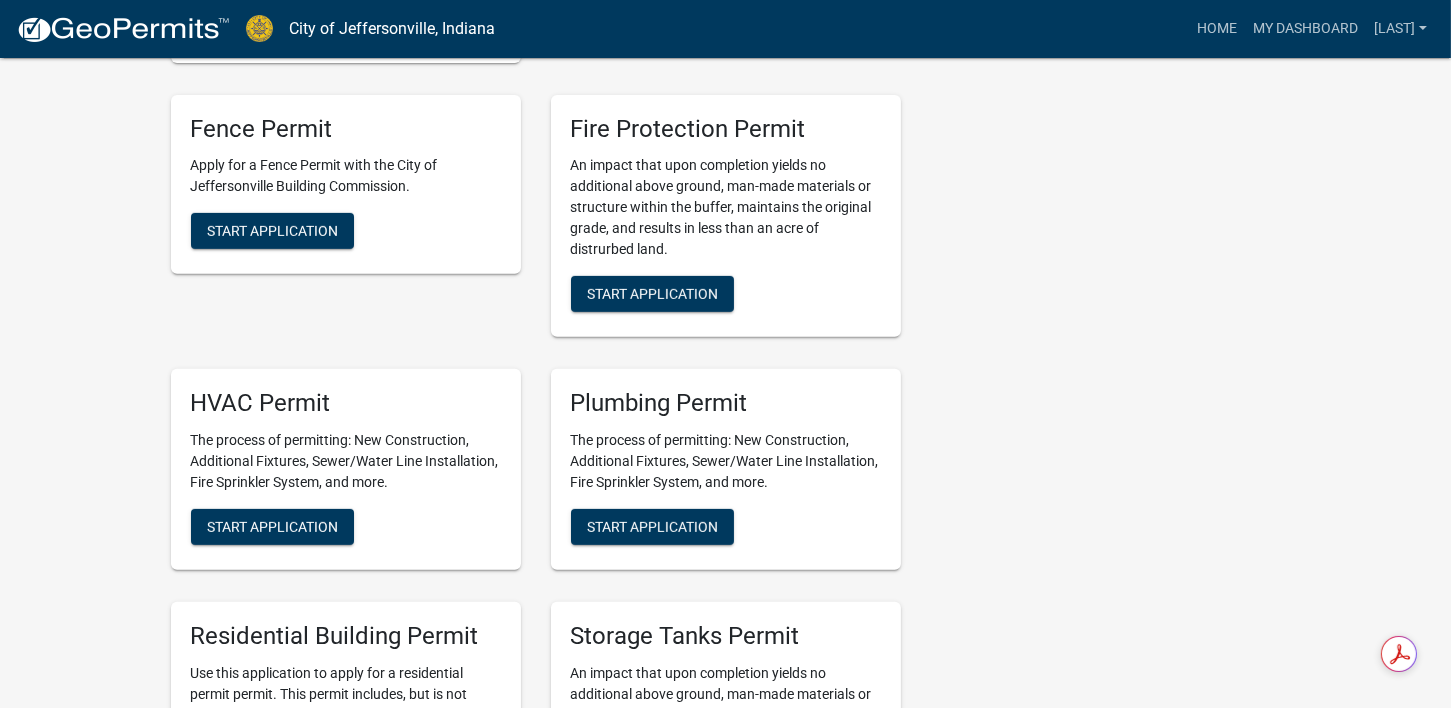 scroll, scrollTop: 1133, scrollLeft: 0, axis: vertical 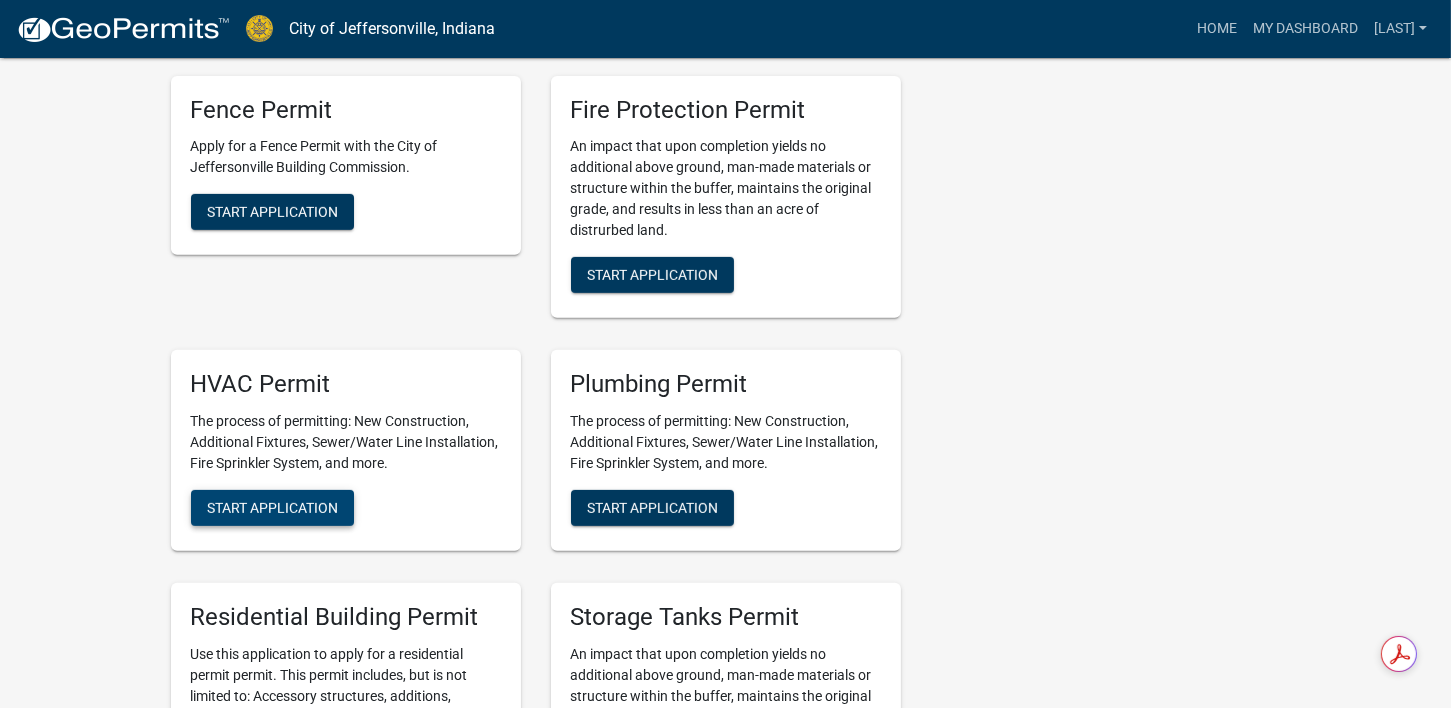 click on "Start Application" at bounding box center (272, 508) 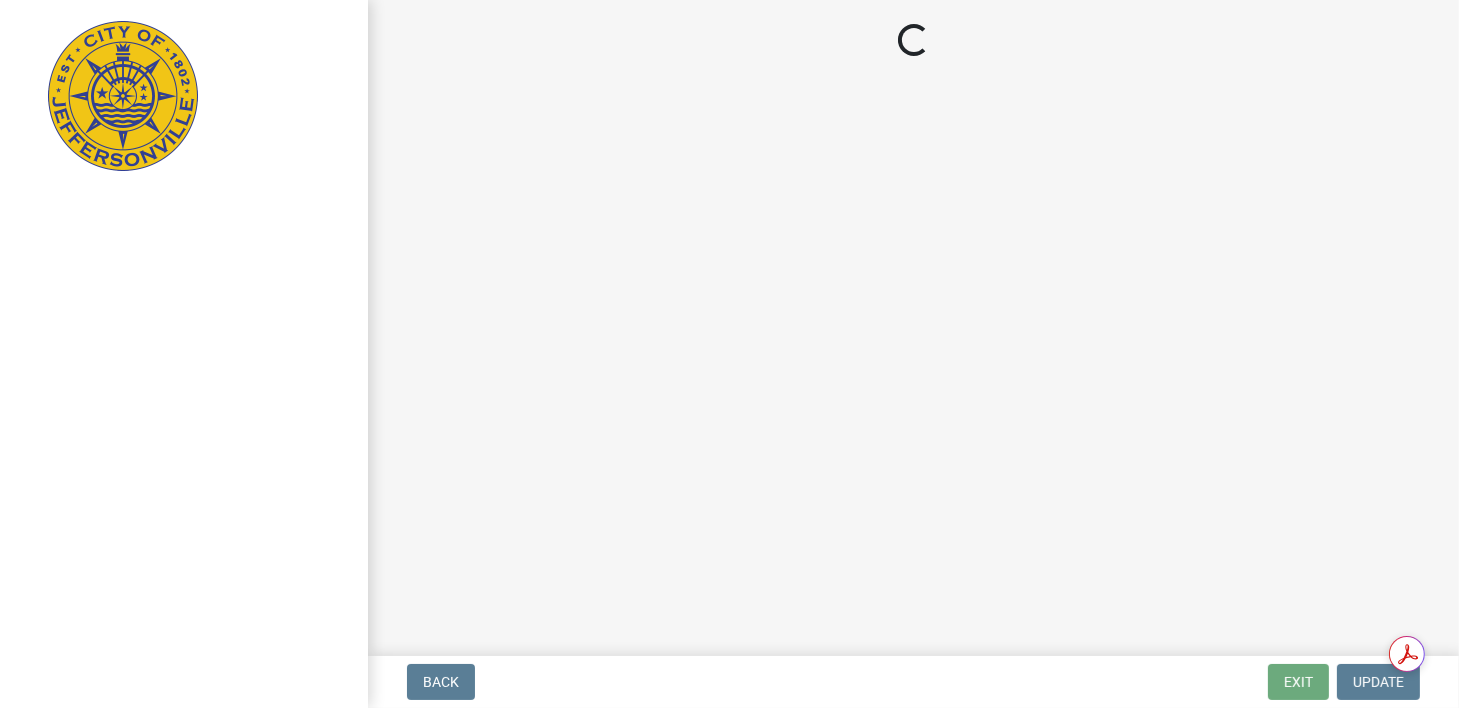 scroll, scrollTop: 0, scrollLeft: 0, axis: both 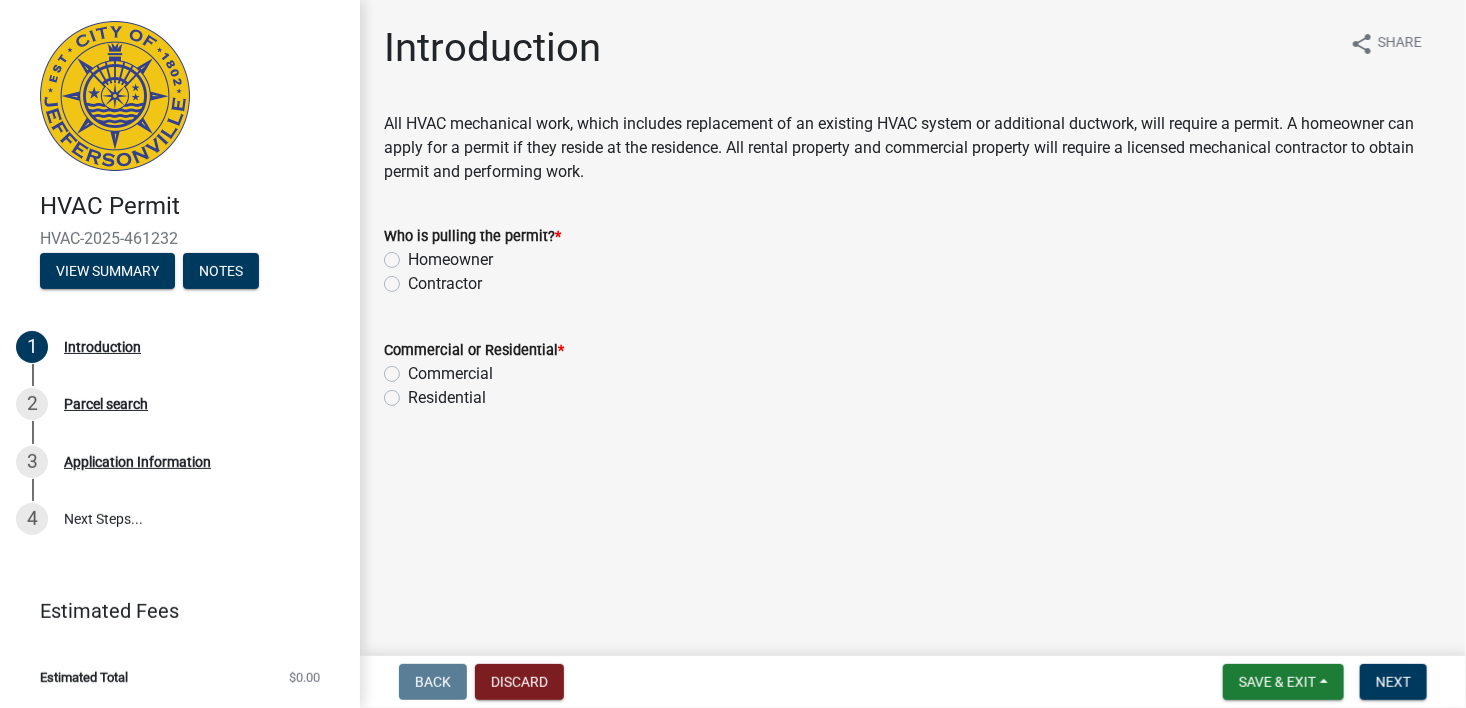 click on "Contractor" 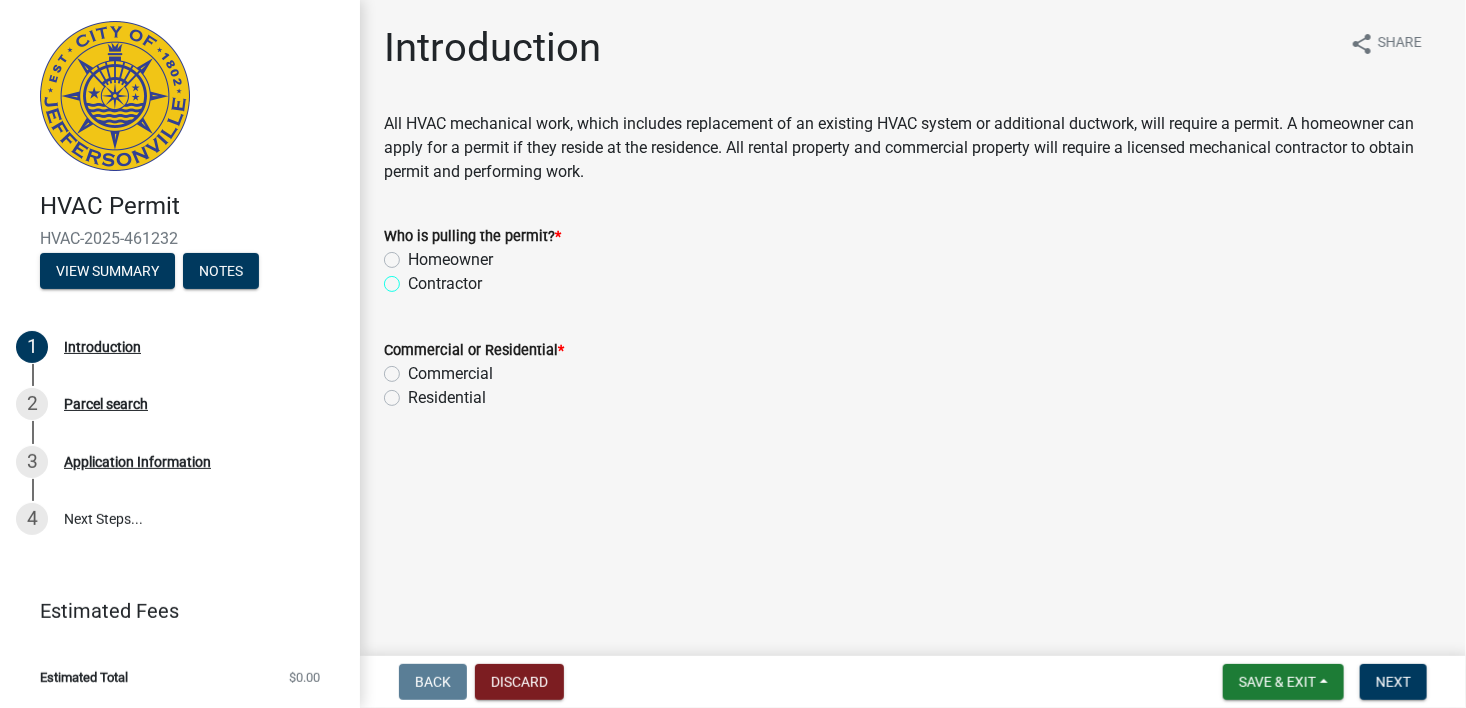 click on "Contractor" at bounding box center (414, 278) 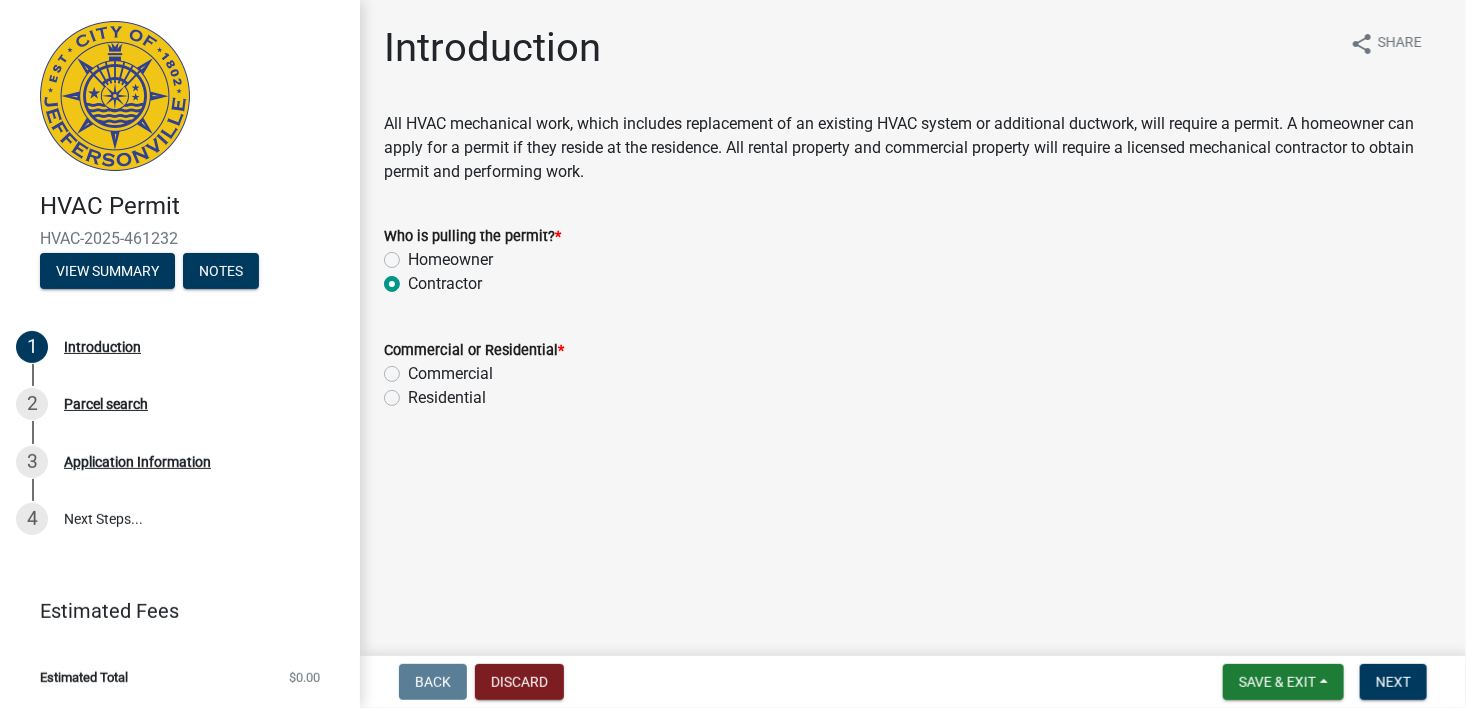 radio on "true" 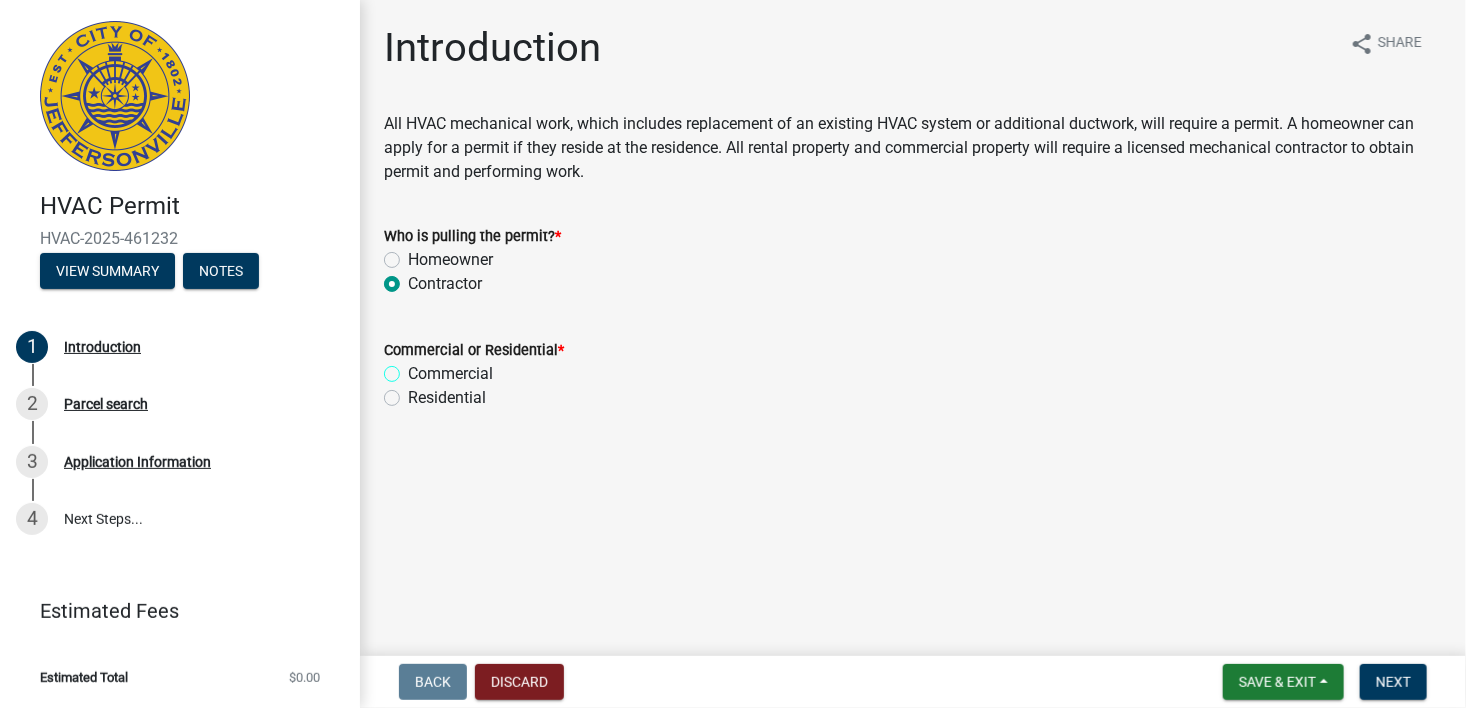 click on "Commercial" at bounding box center (414, 368) 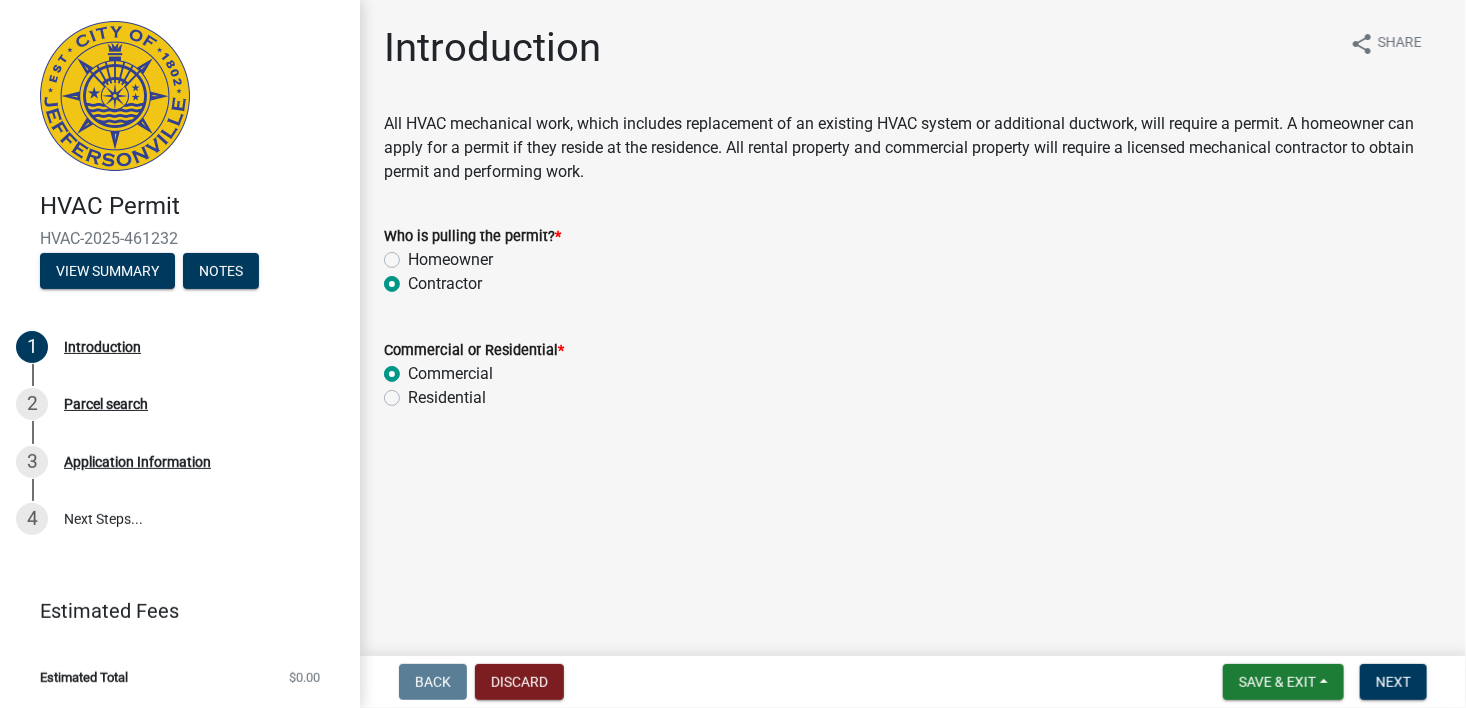 radio on "true" 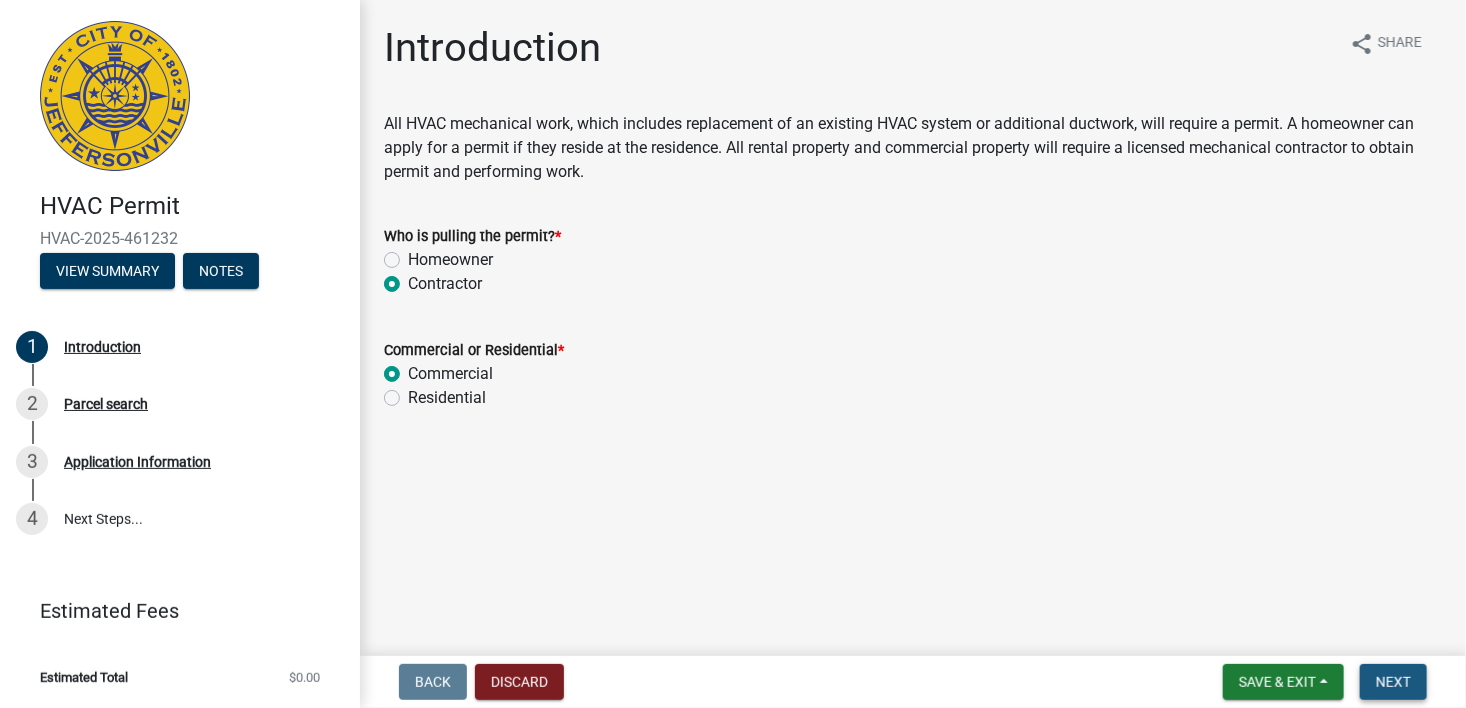 click on "Next" at bounding box center [1393, 682] 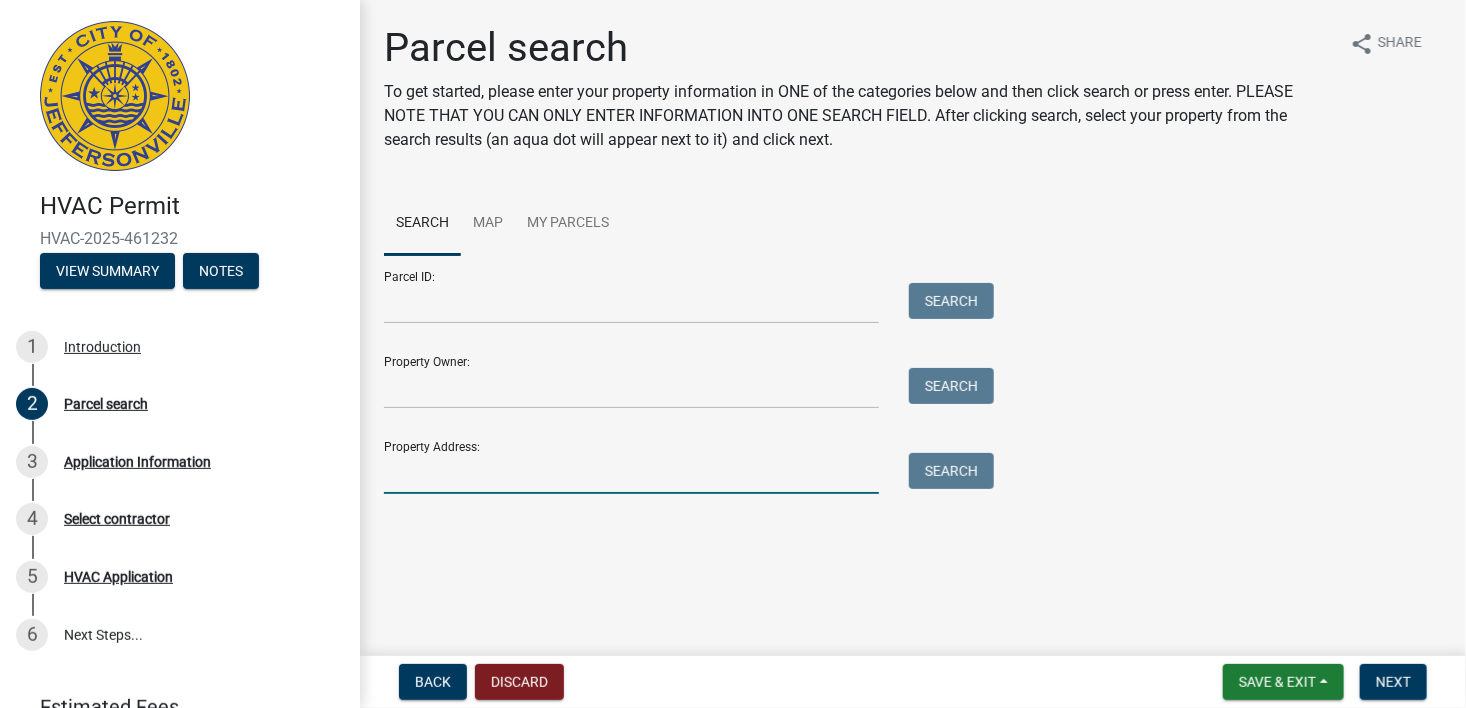 drag, startPoint x: 441, startPoint y: 480, endPoint x: 464, endPoint y: 481, distance: 23.021729 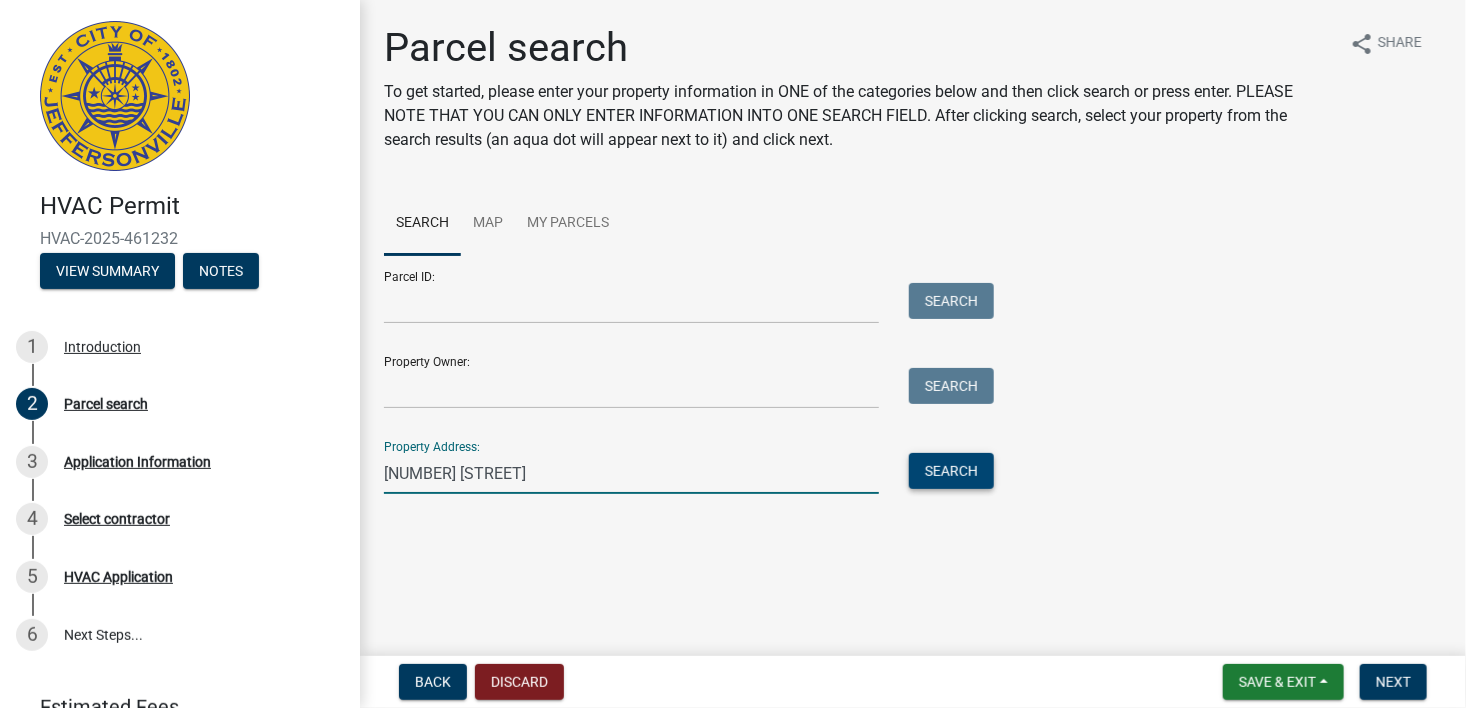 type on "[NUMBER] [STREET]" 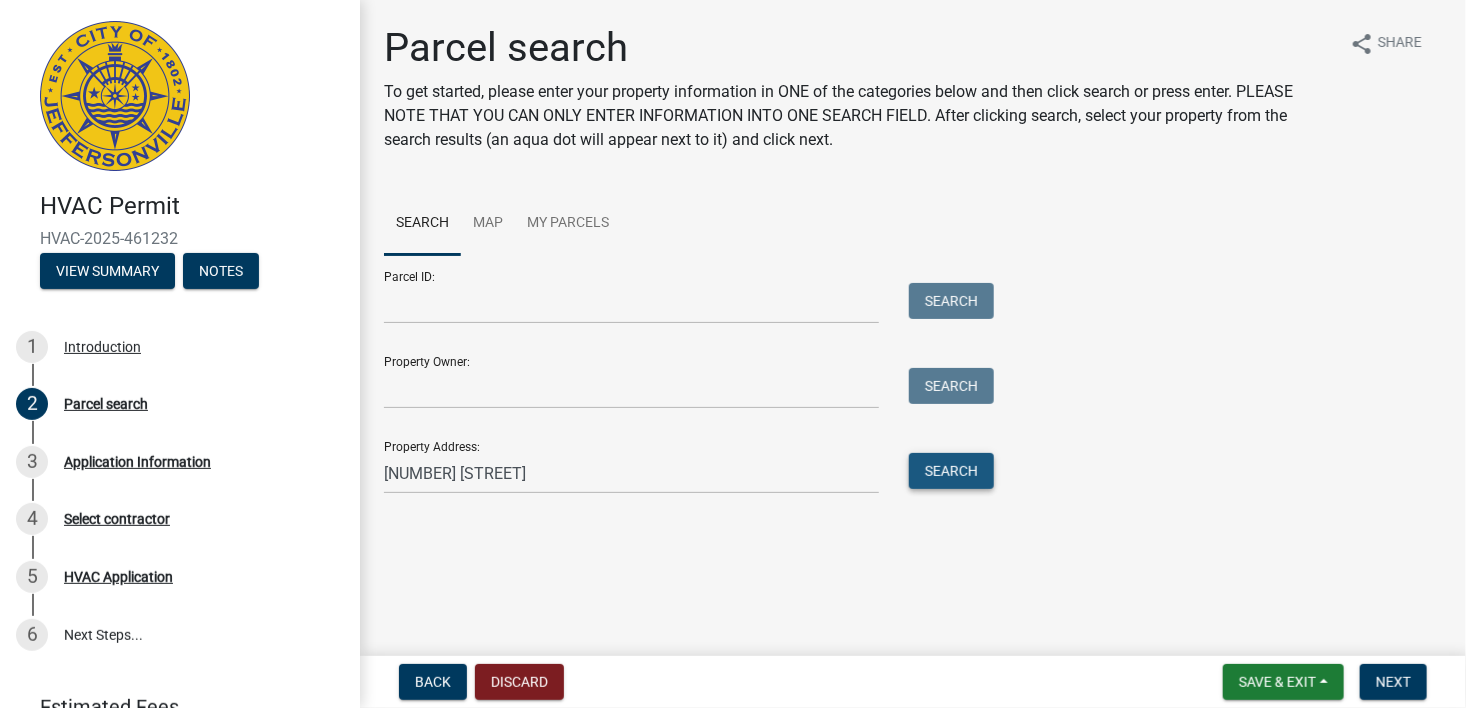 click on "Search" at bounding box center [951, 471] 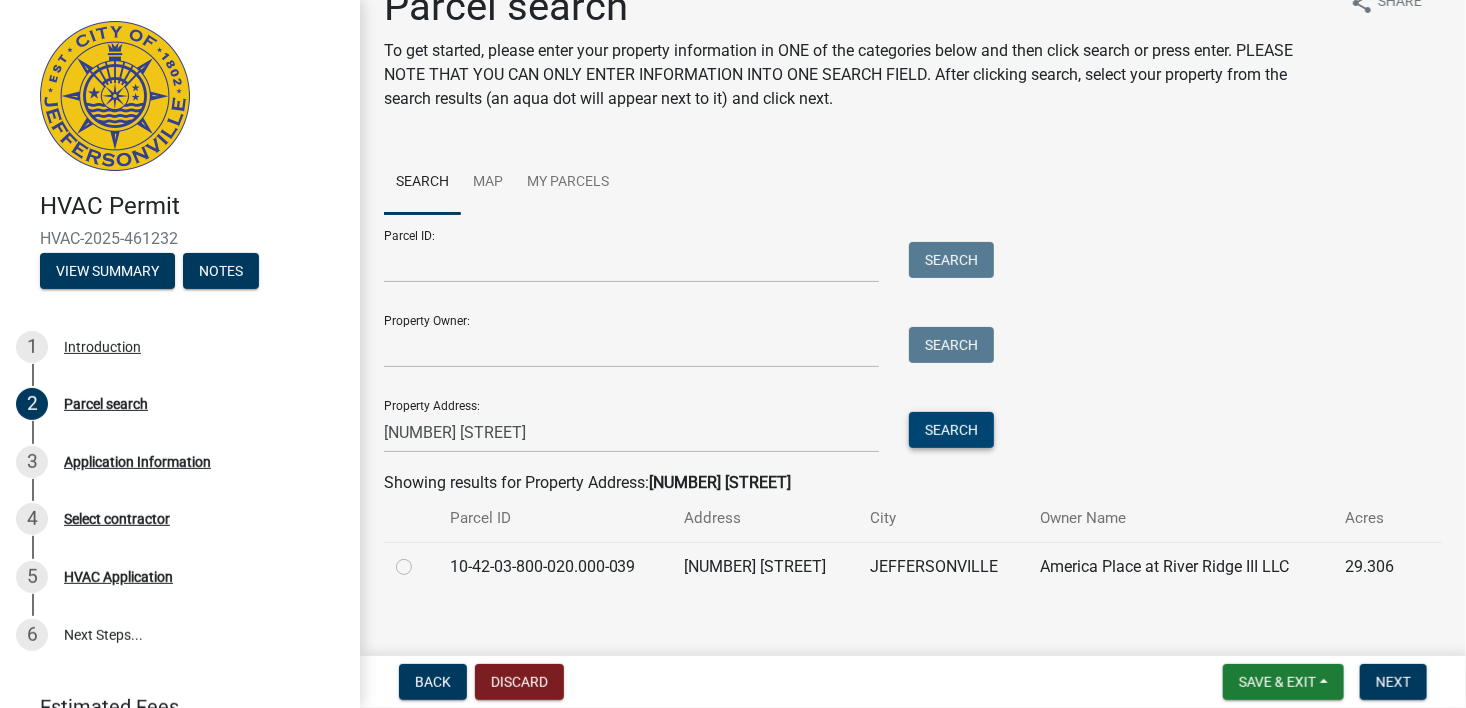 scroll, scrollTop: 61, scrollLeft: 0, axis: vertical 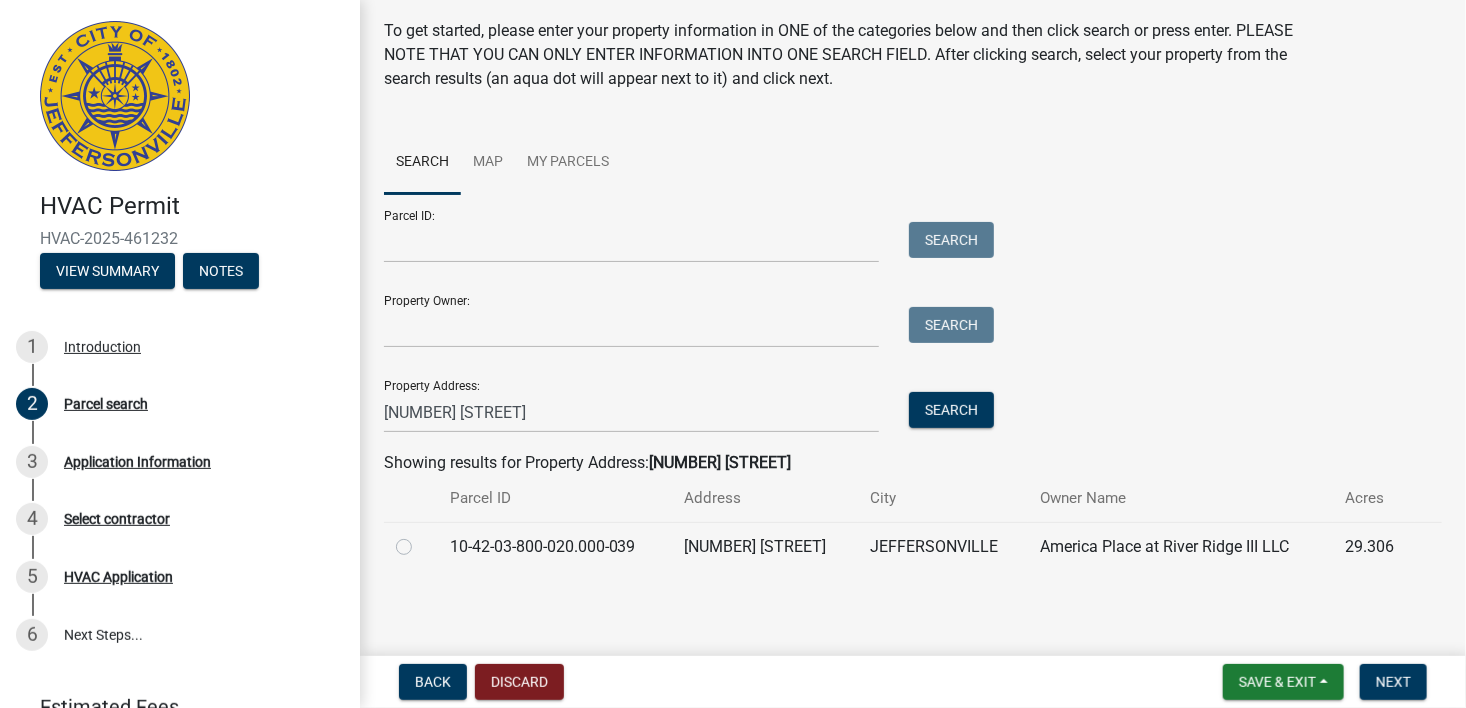 click 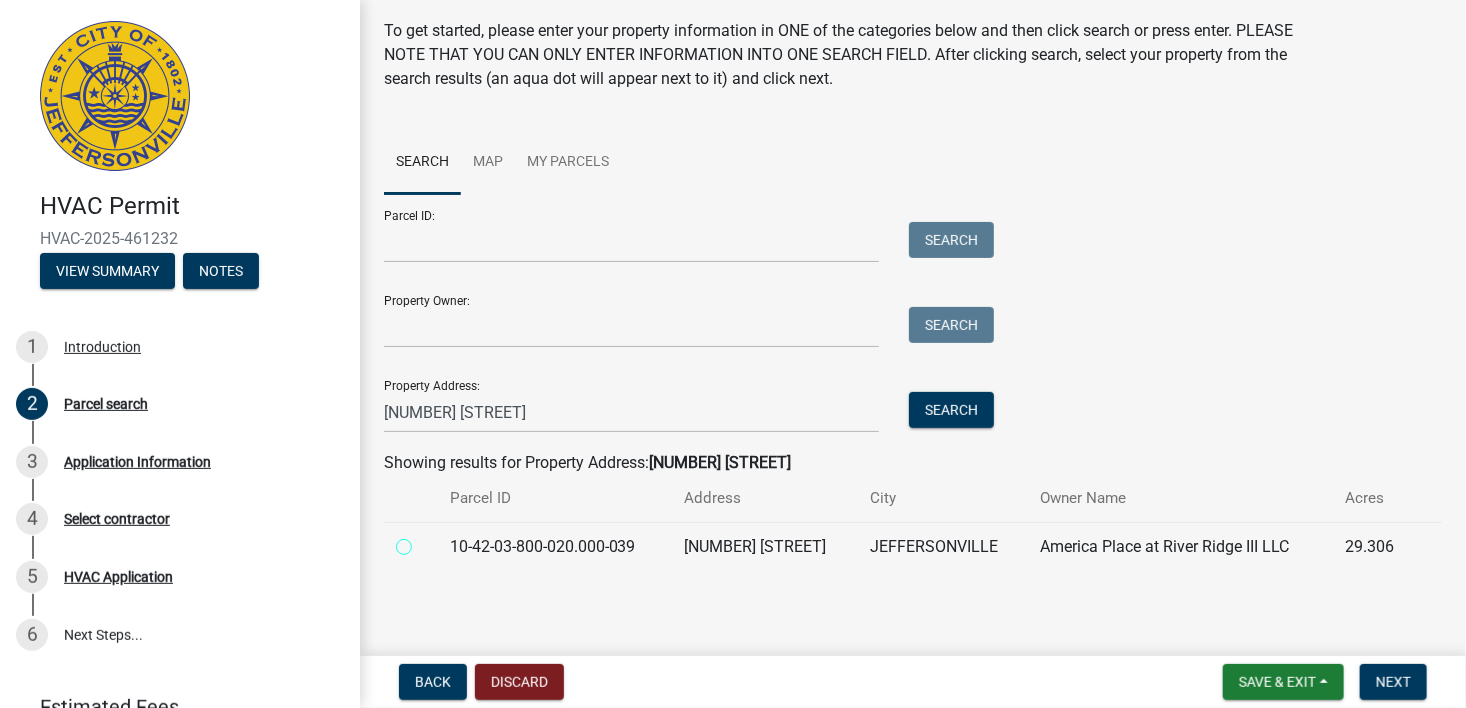 click at bounding box center [426, 541] 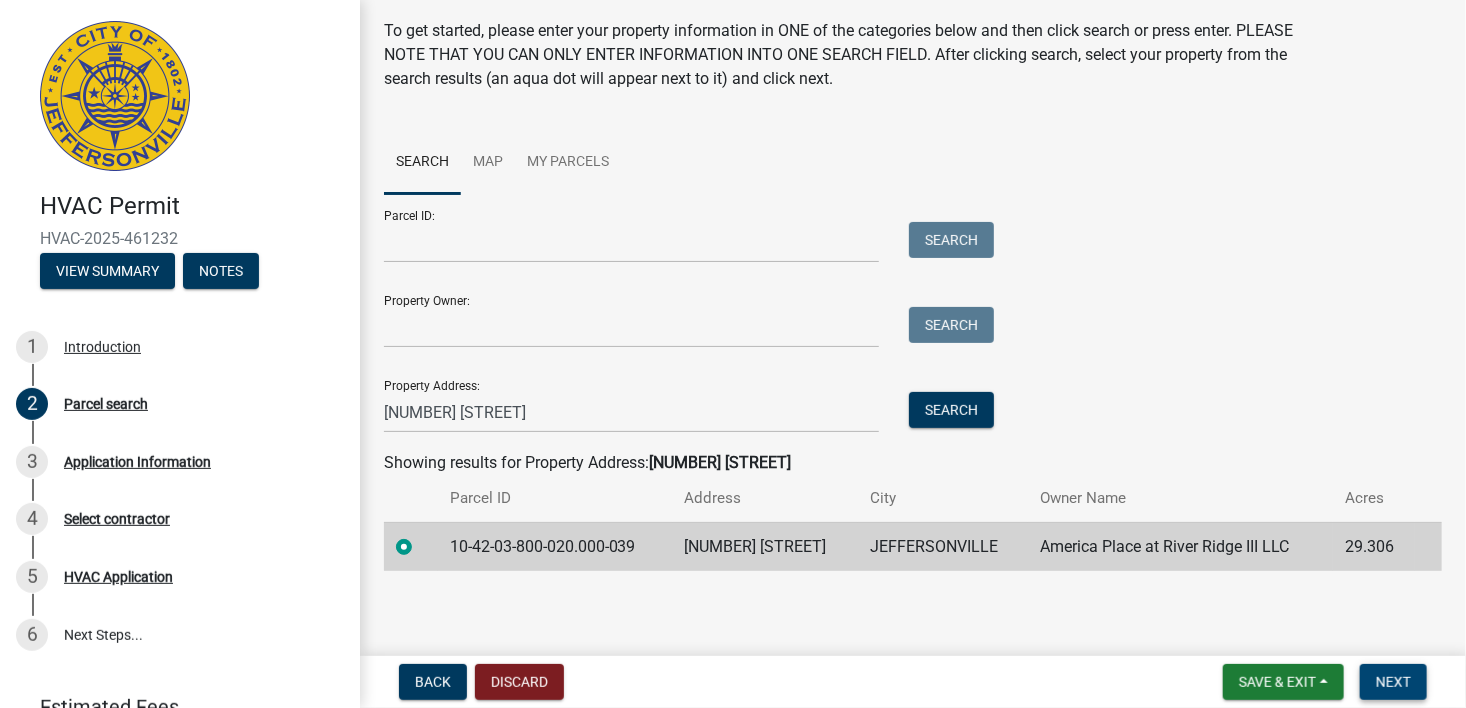 click on "Next" at bounding box center [1393, 682] 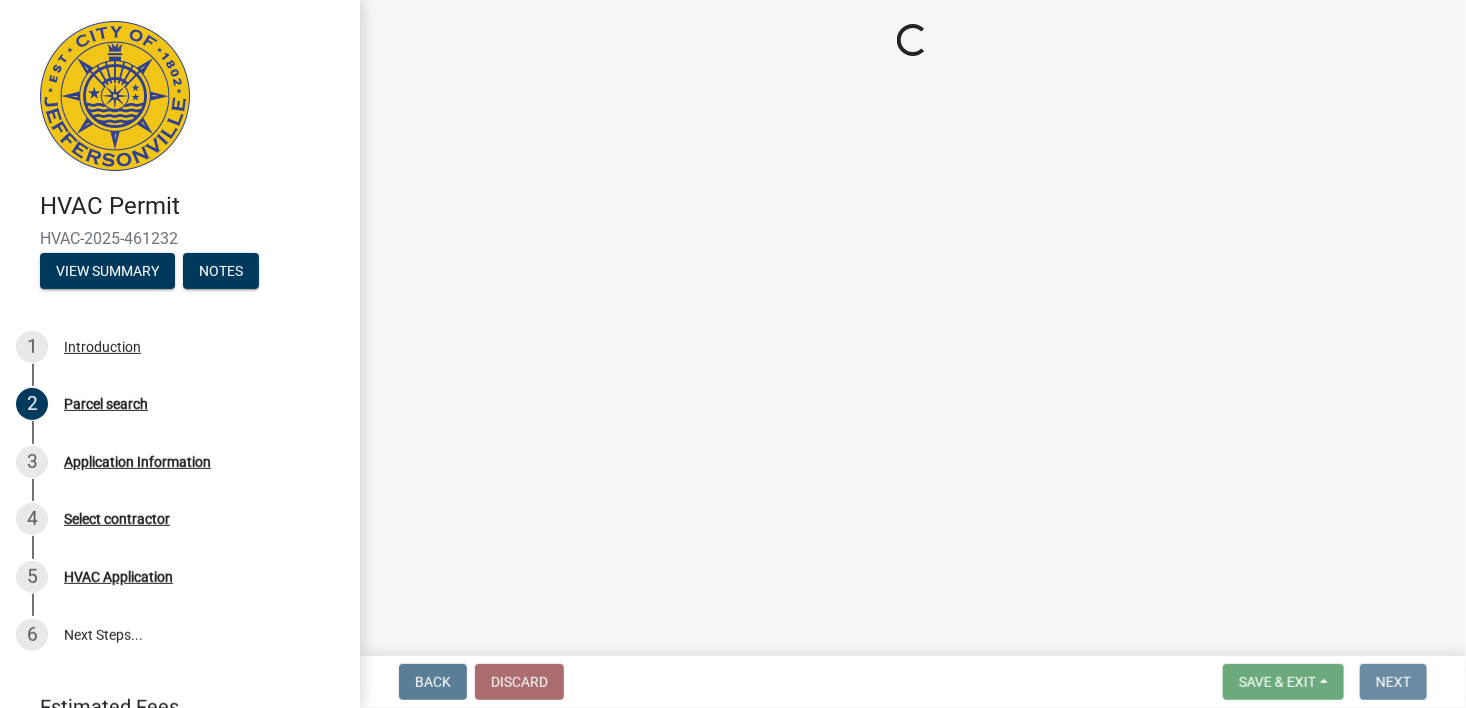 scroll, scrollTop: 0, scrollLeft: 0, axis: both 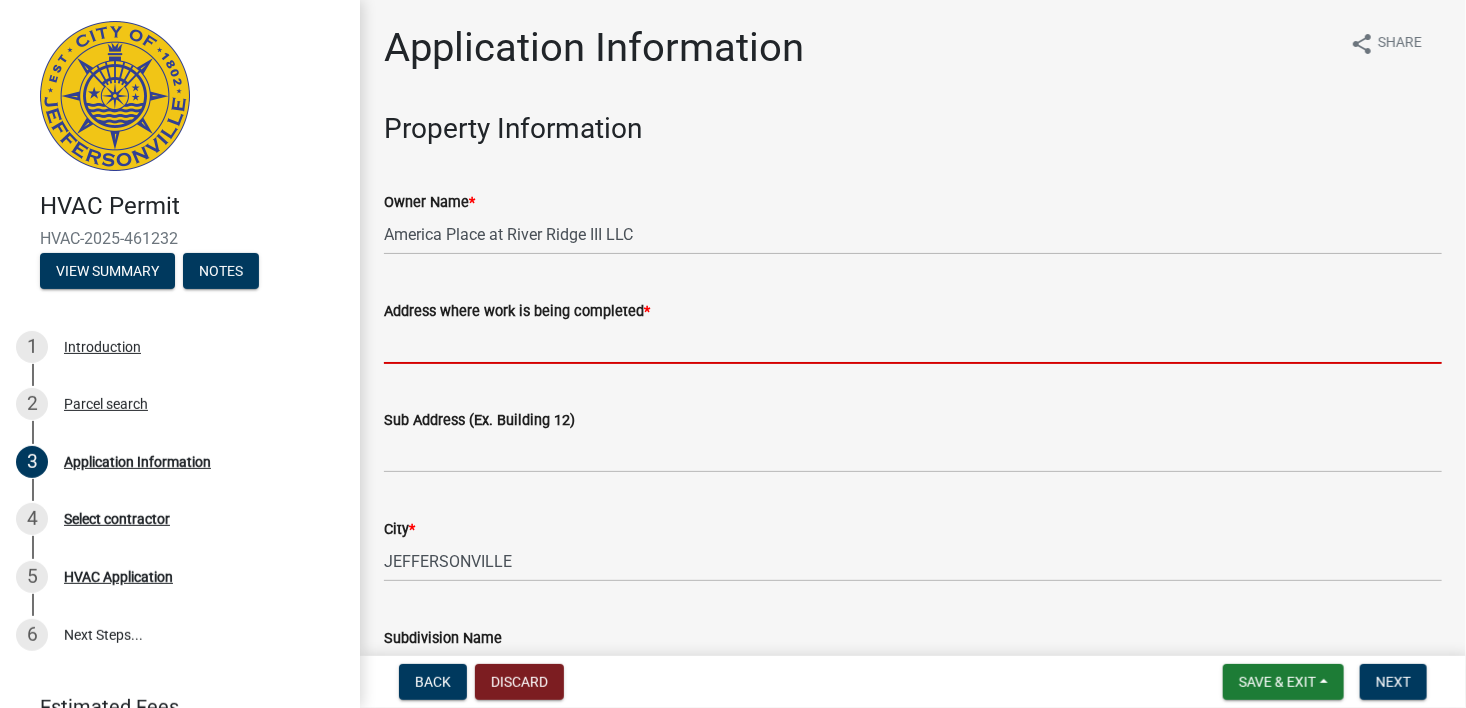click on "Address where work is being completed  *" at bounding box center (913, 343) 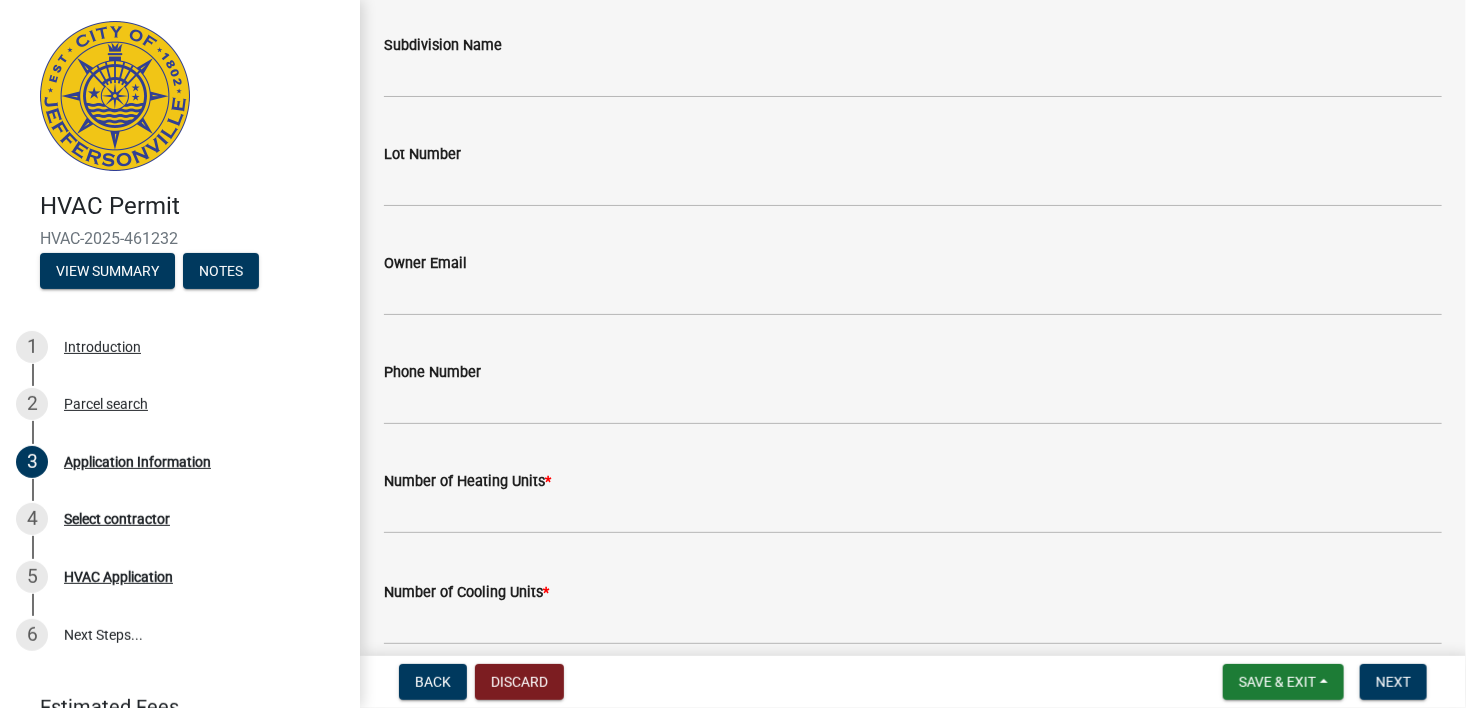 scroll, scrollTop: 600, scrollLeft: 0, axis: vertical 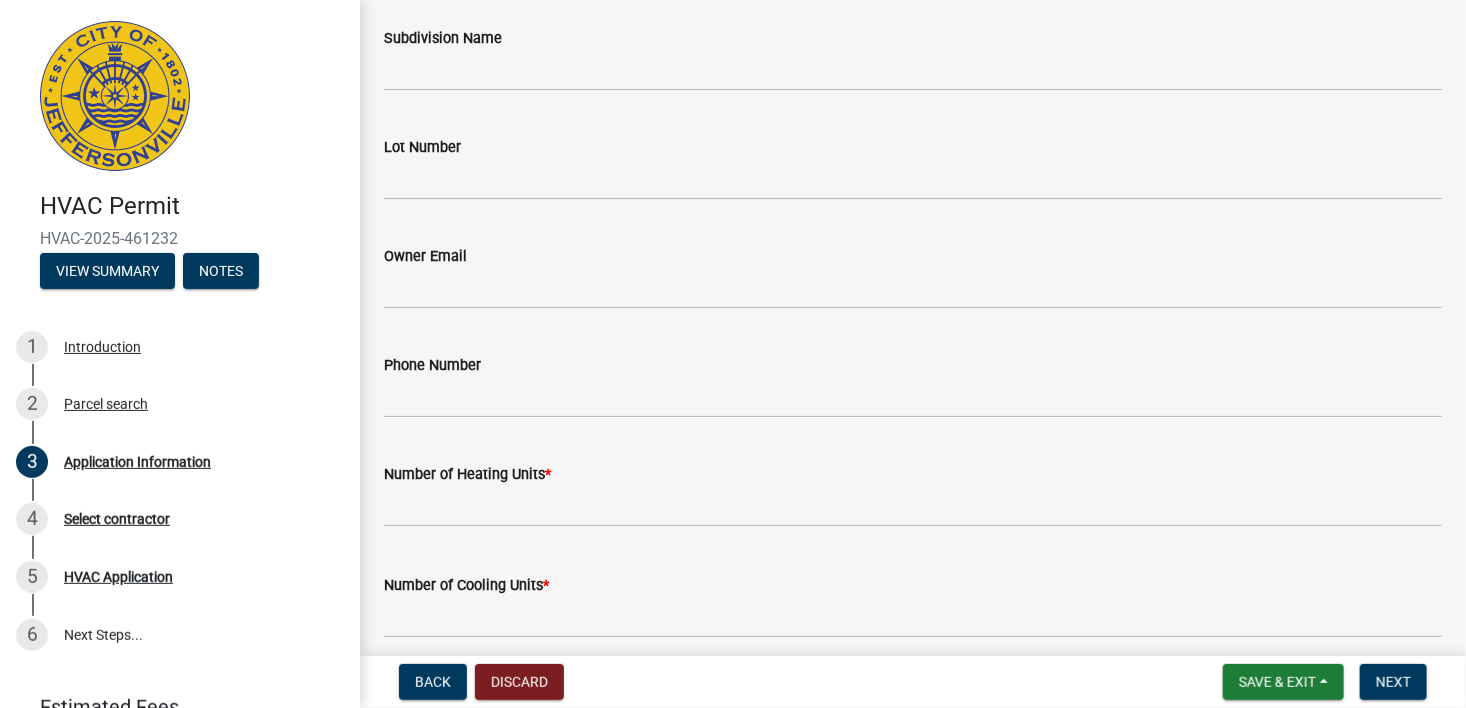 type on "[NUMBER] [STREET]" 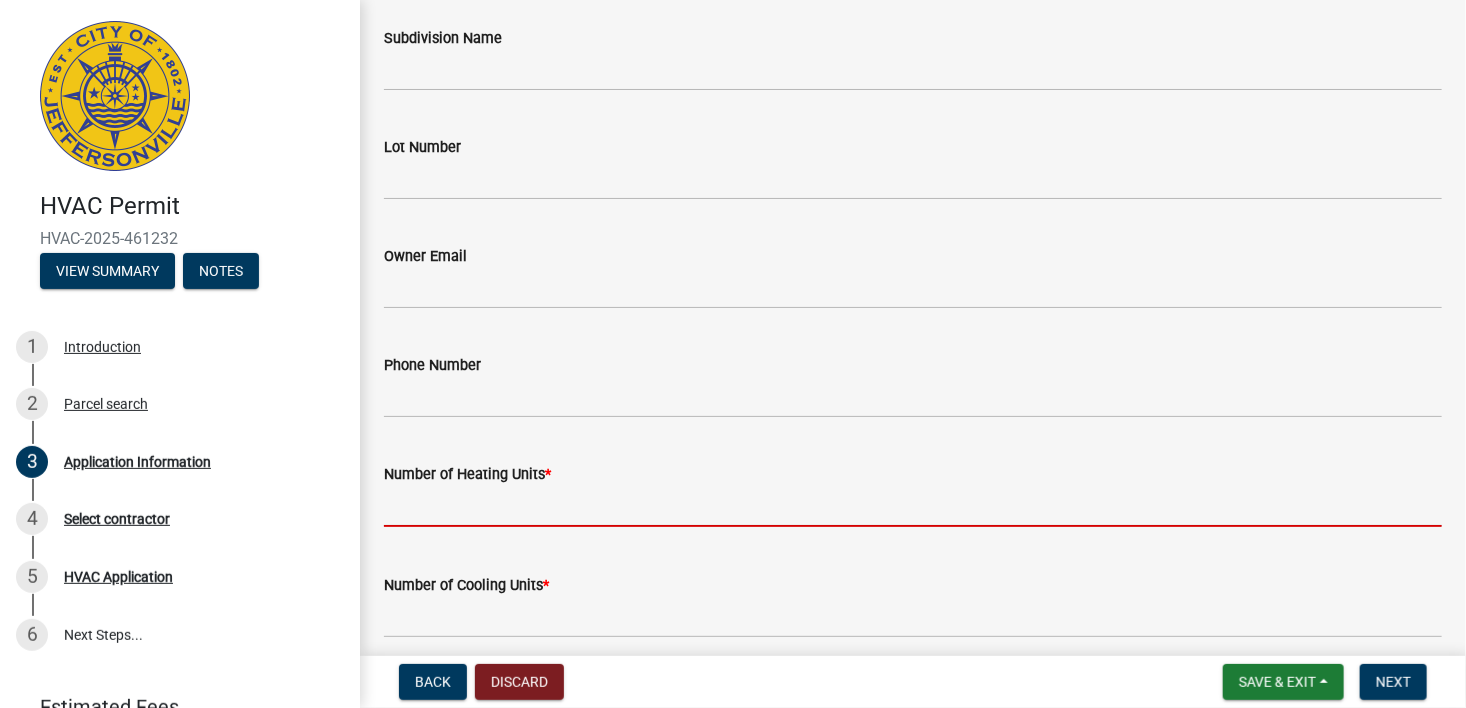 click 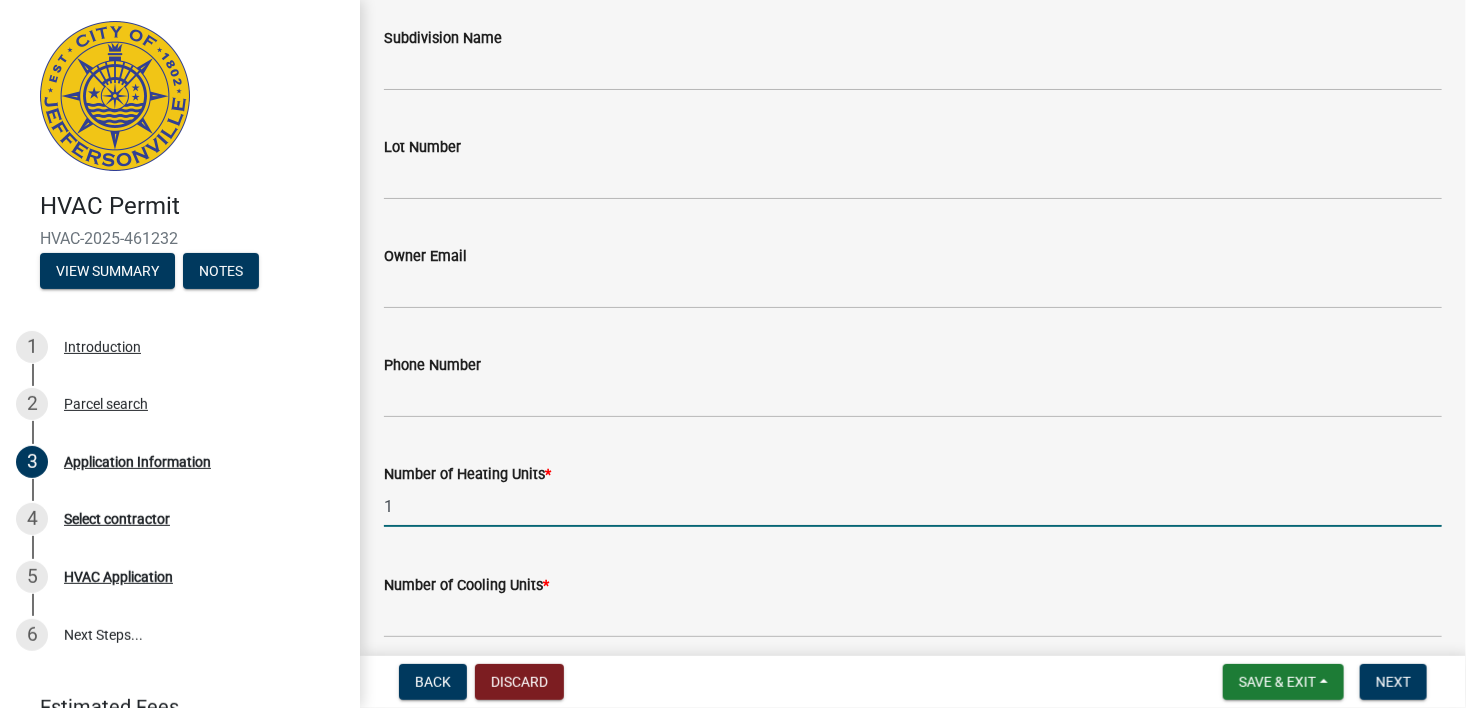 type on "1" 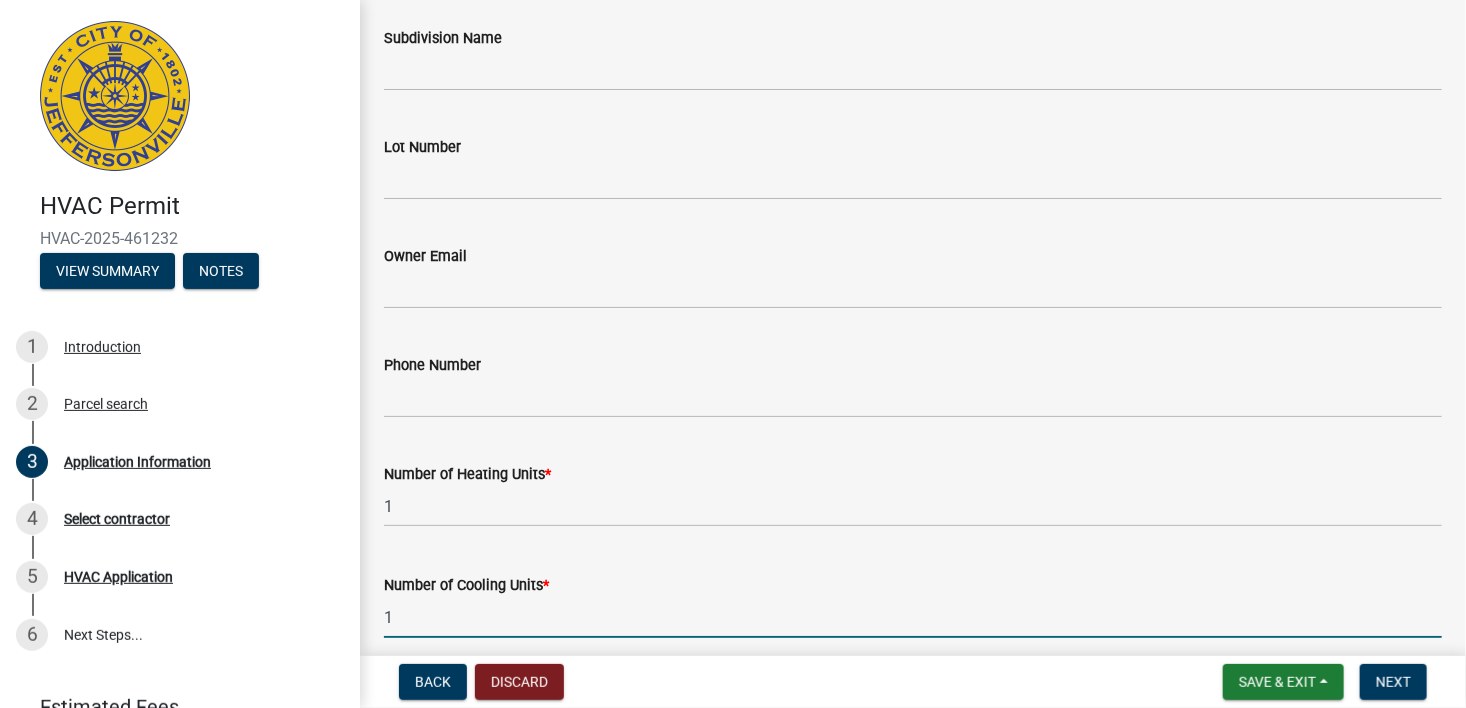 type on "1" 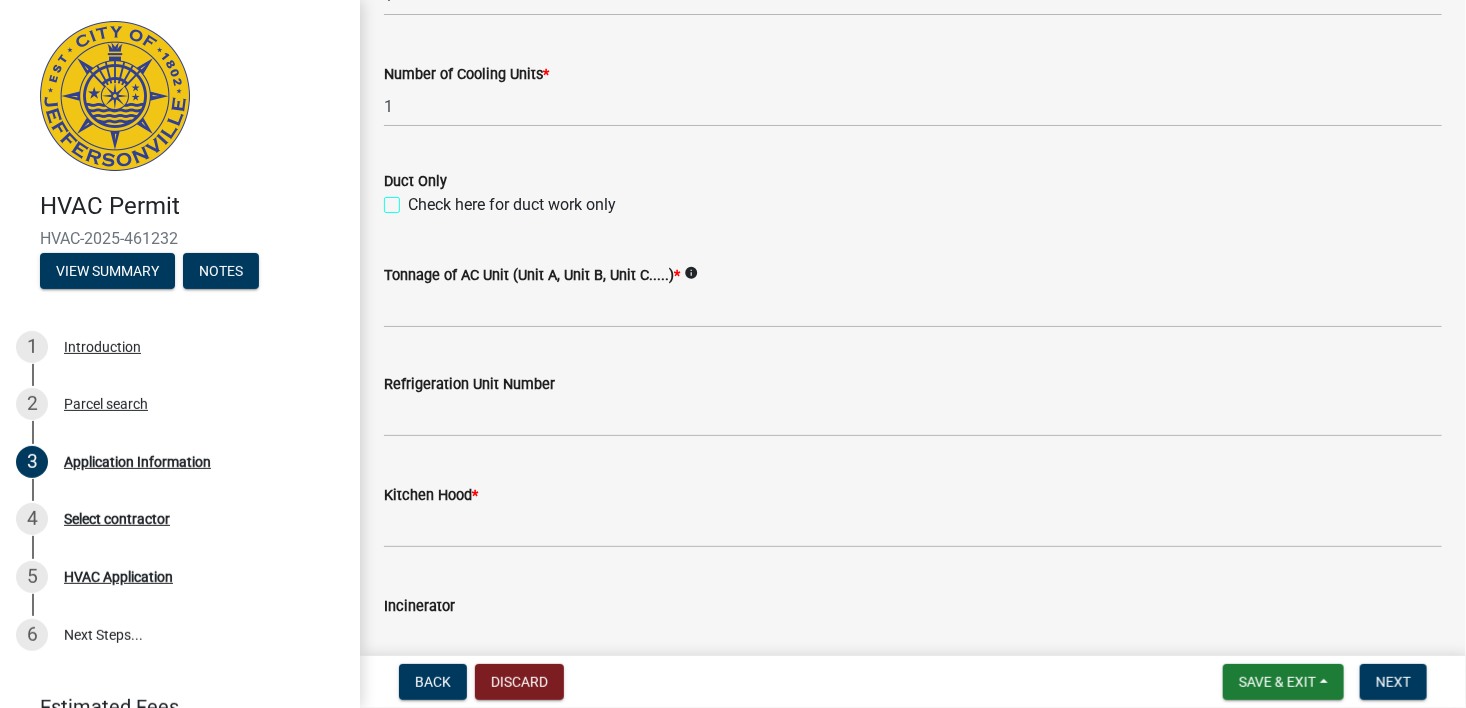 scroll, scrollTop: 1119, scrollLeft: 0, axis: vertical 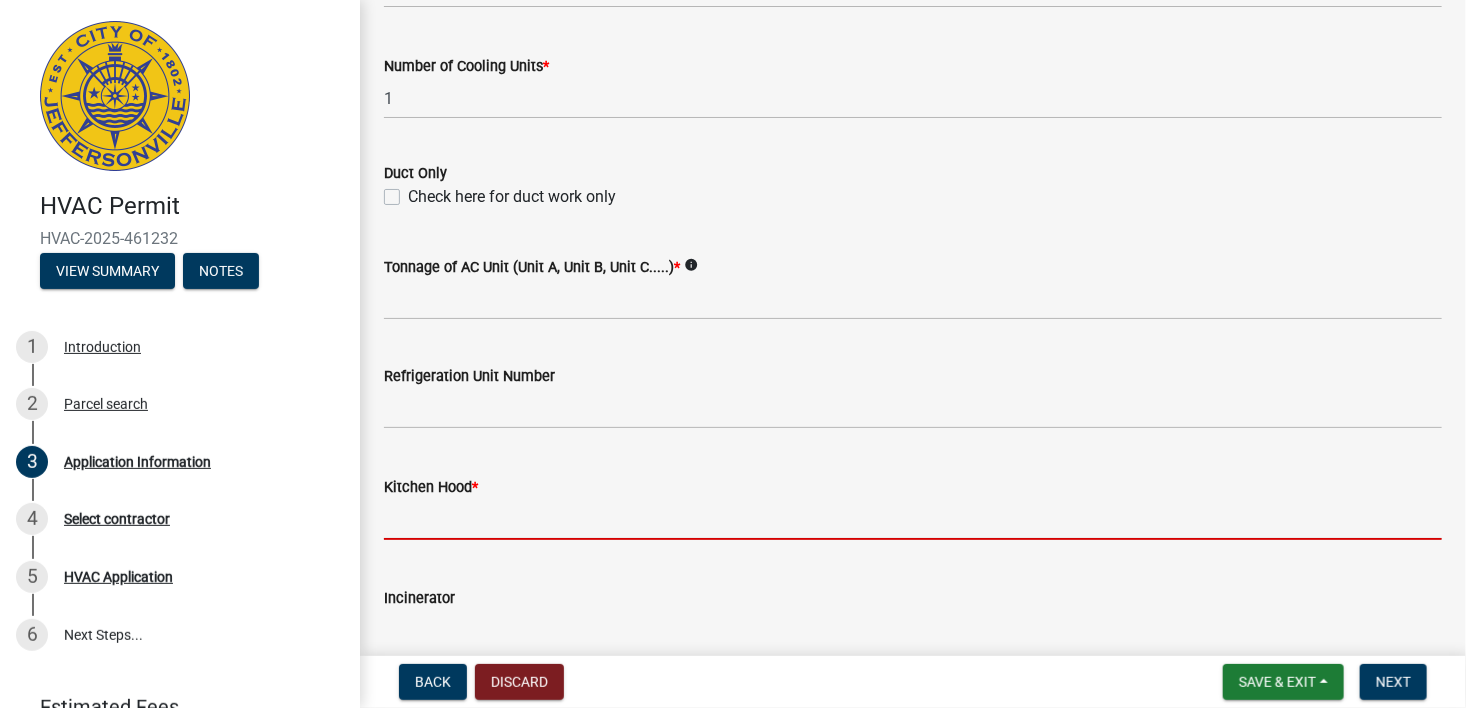 drag, startPoint x: 484, startPoint y: 512, endPoint x: 494, endPoint y: 509, distance: 10.440307 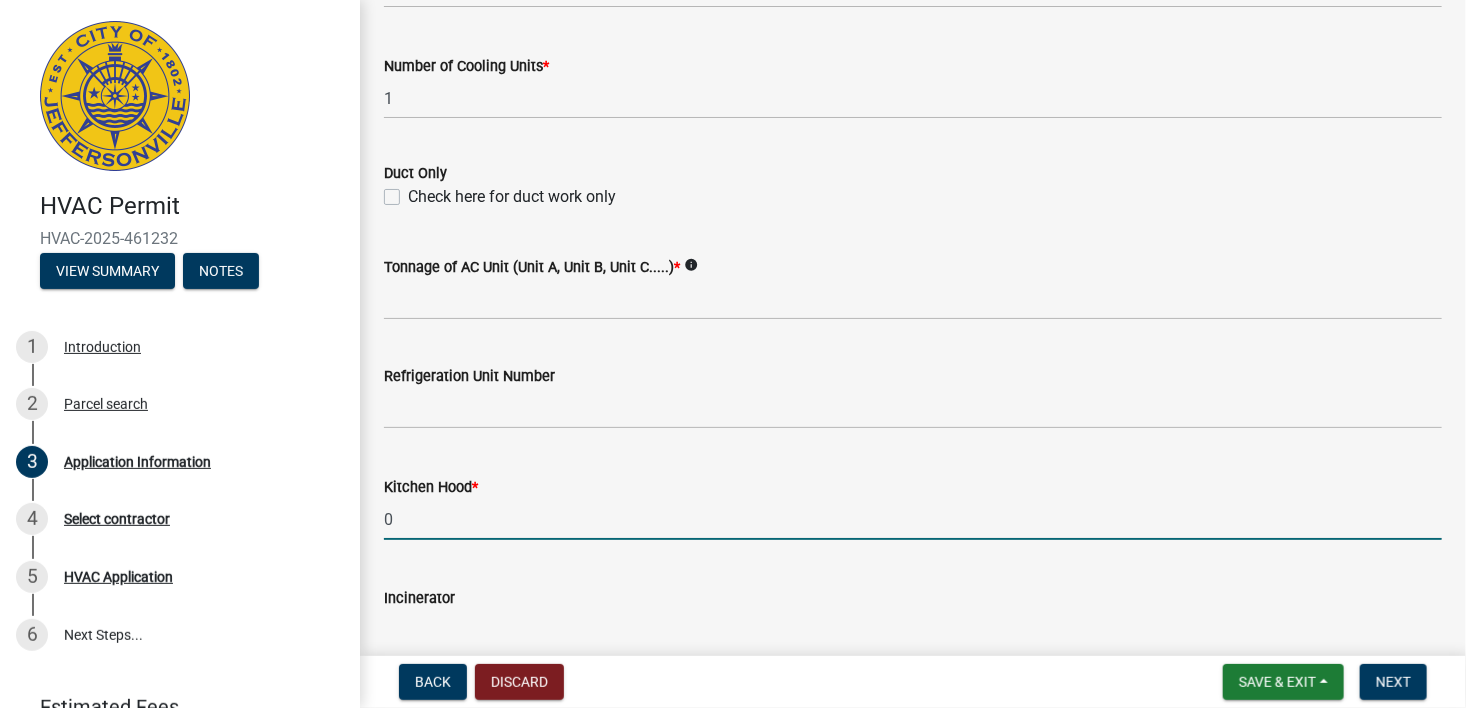 type on "0" 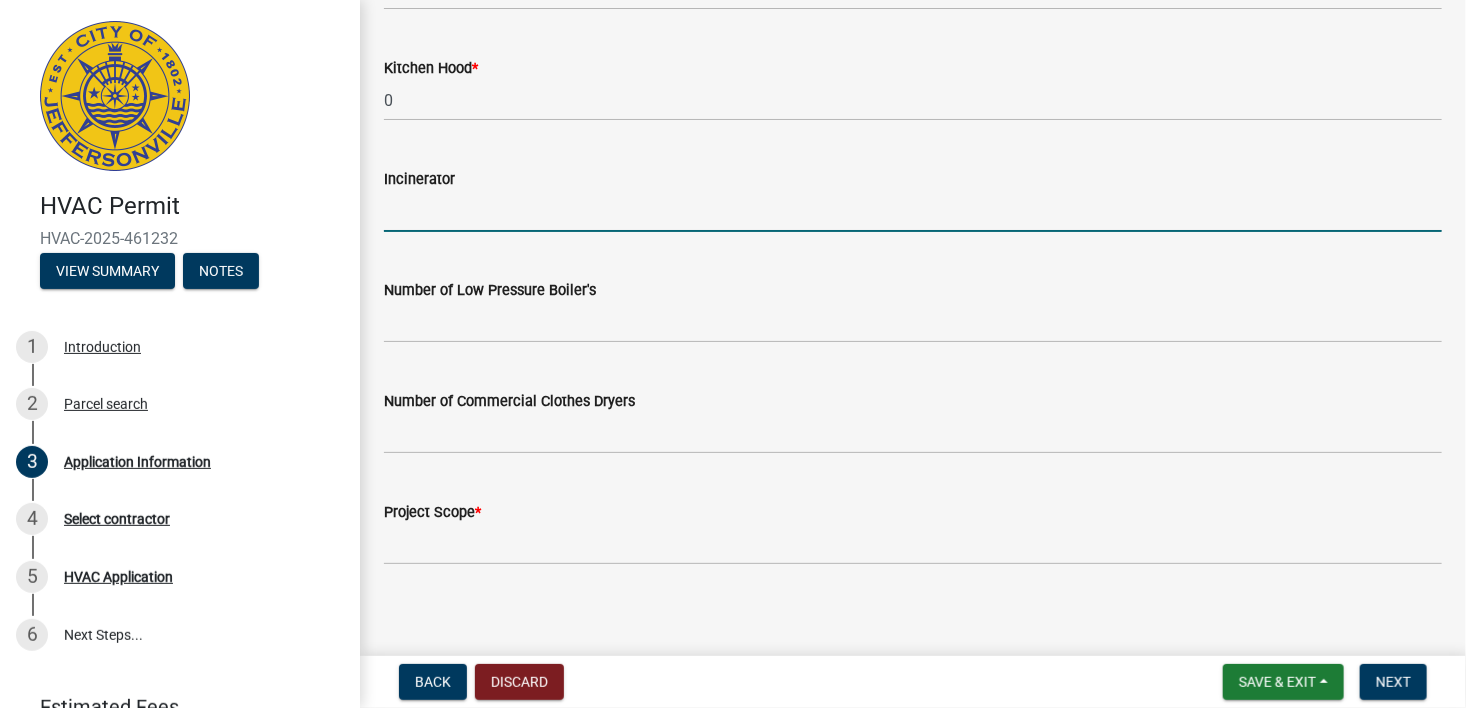 scroll, scrollTop: 1548, scrollLeft: 0, axis: vertical 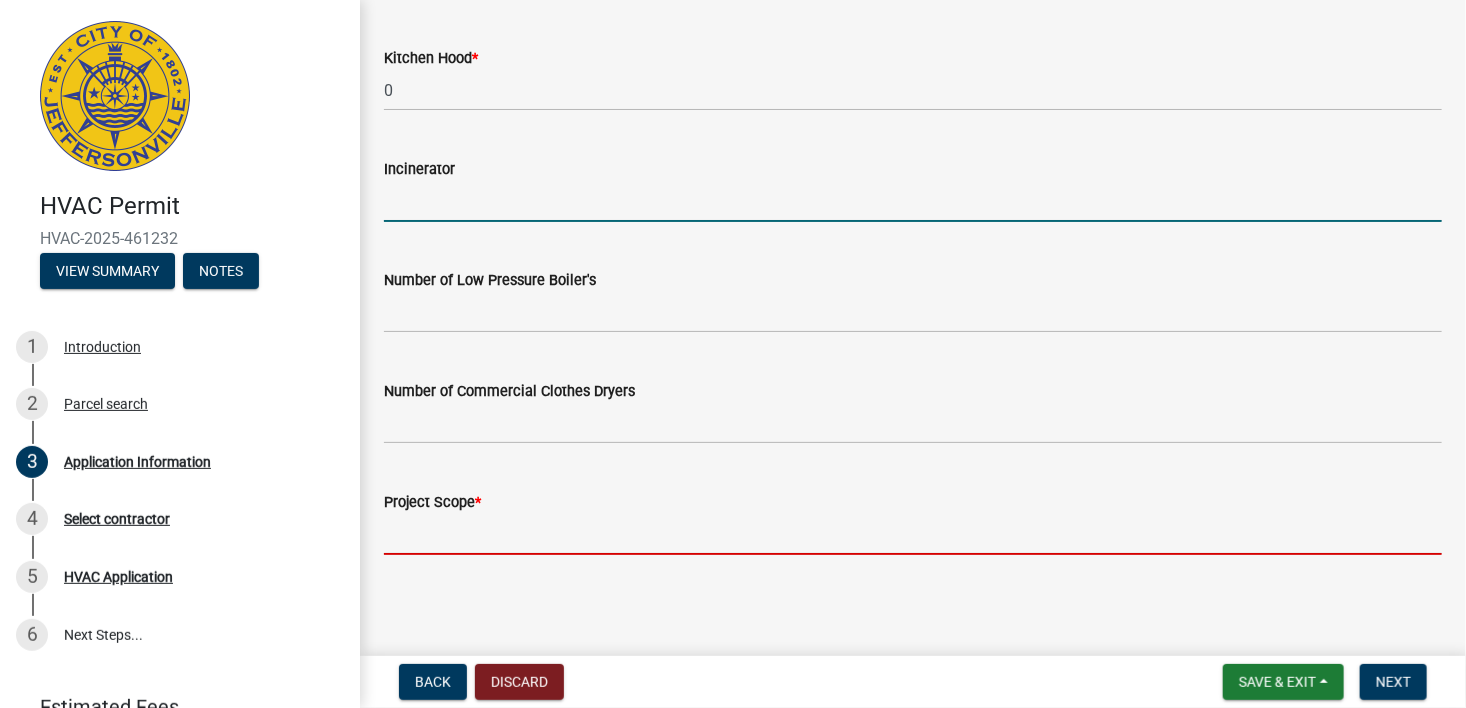 click on "Project Scope  *" at bounding box center [913, 534] 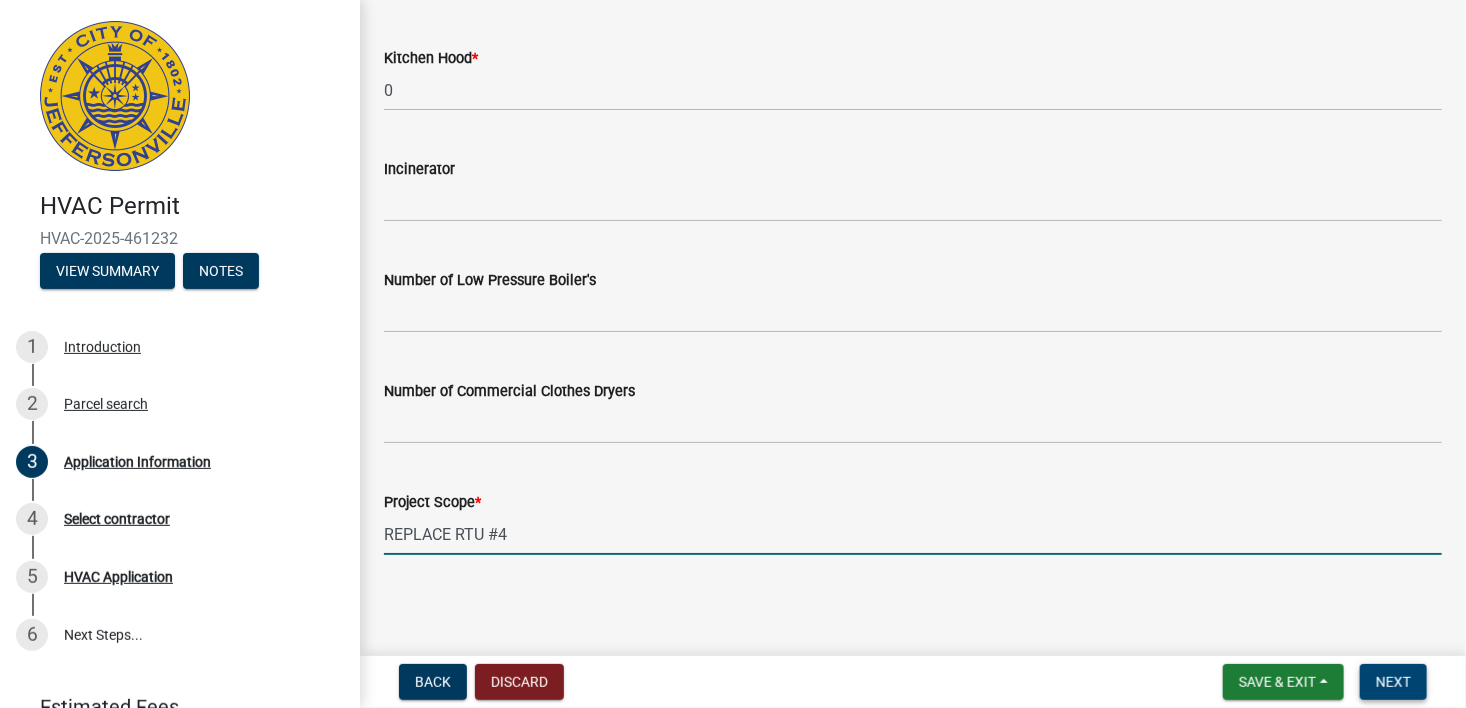 type on "REPLACE RTU #4" 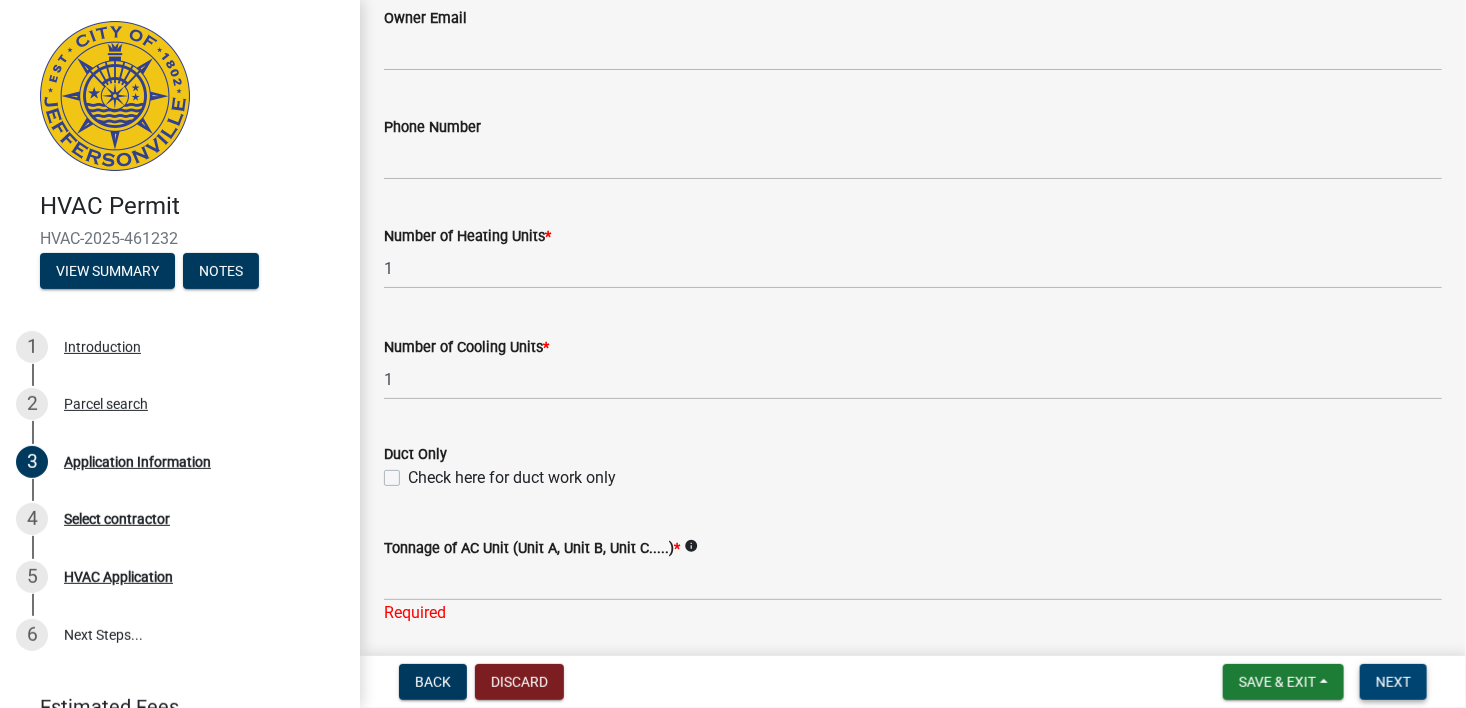 scroll, scrollTop: 1172, scrollLeft: 0, axis: vertical 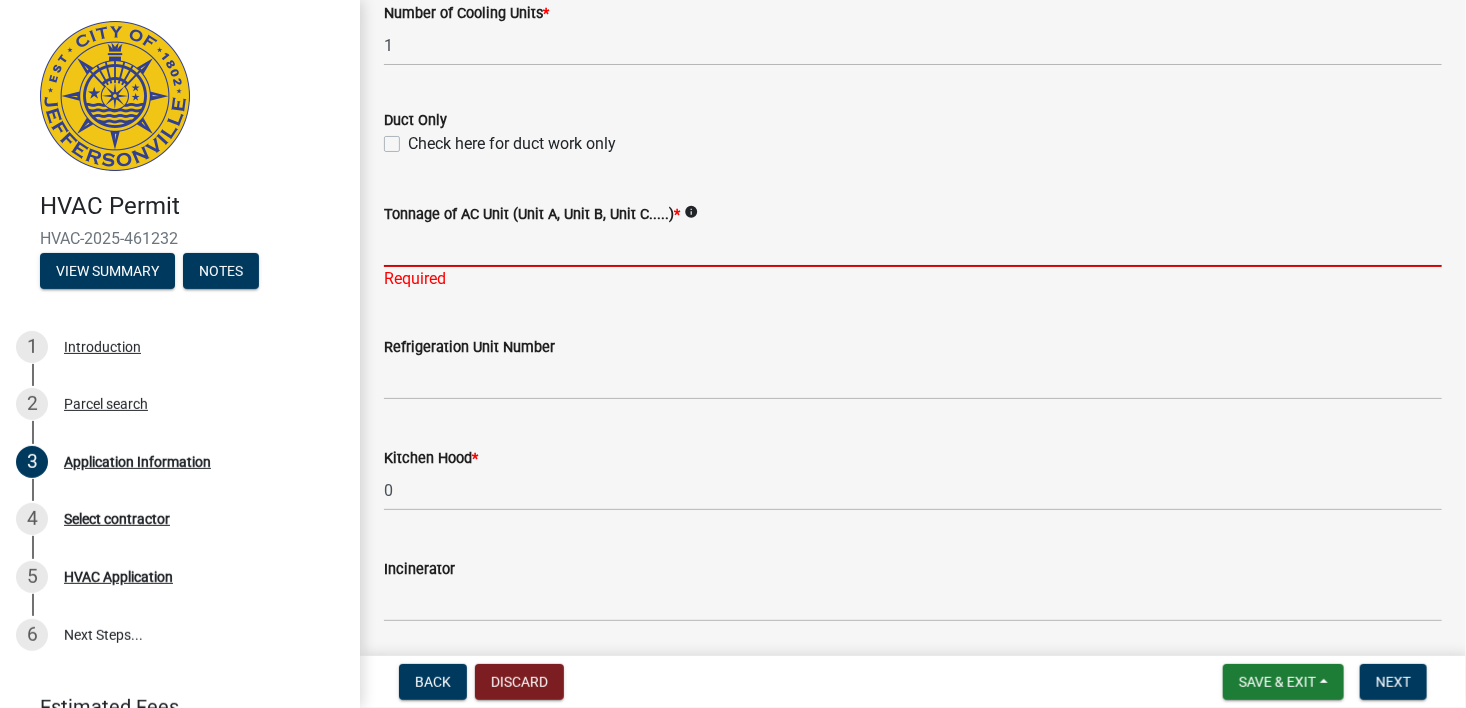 drag, startPoint x: 444, startPoint y: 245, endPoint x: 506, endPoint y: 259, distance: 63.560993 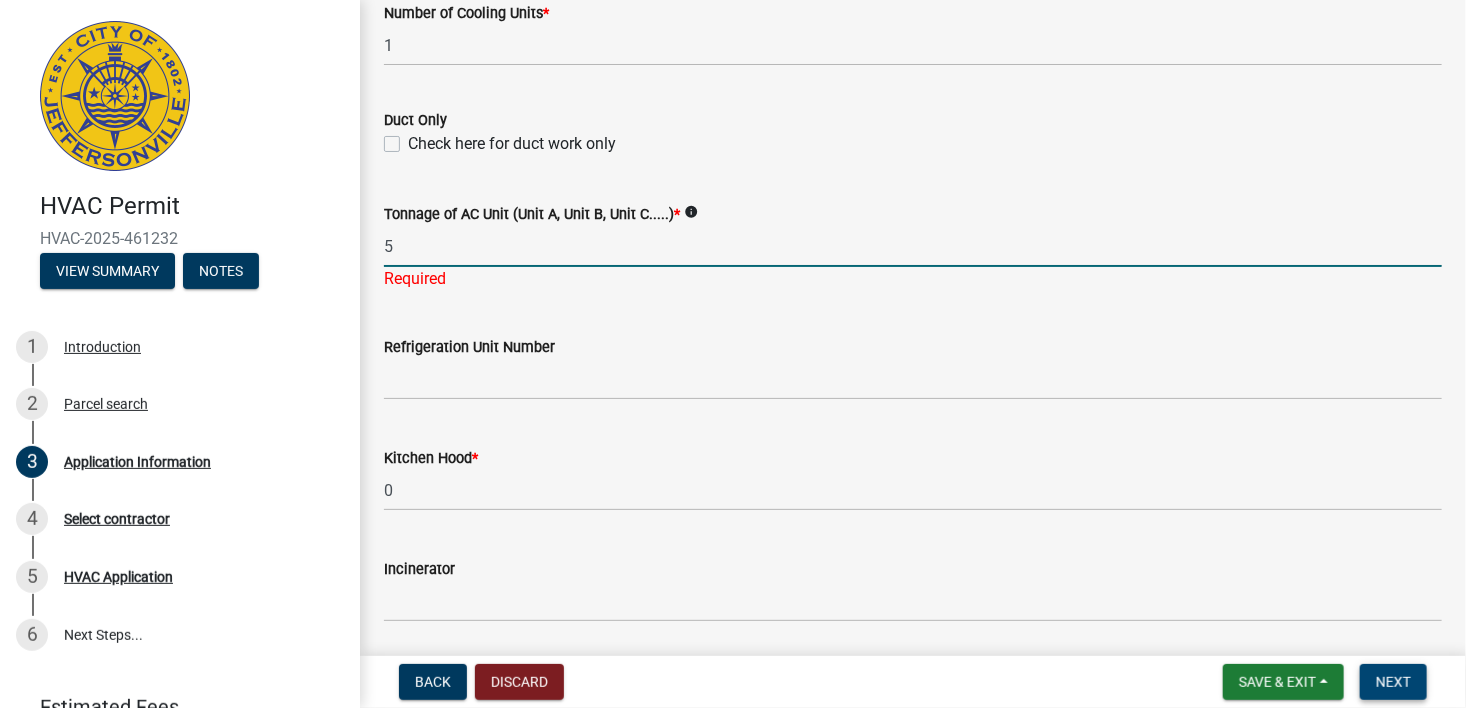 click on "Next" at bounding box center [1393, 682] 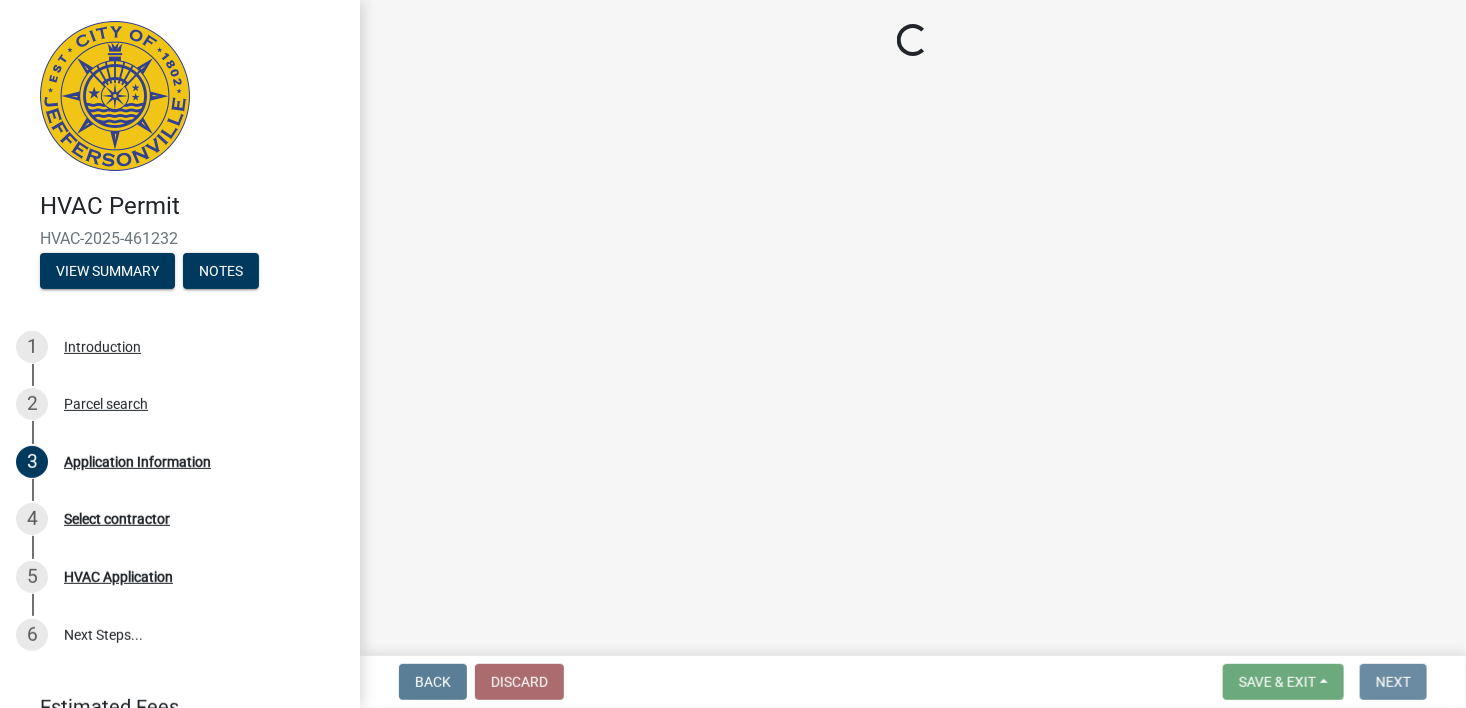 scroll, scrollTop: 0, scrollLeft: 0, axis: both 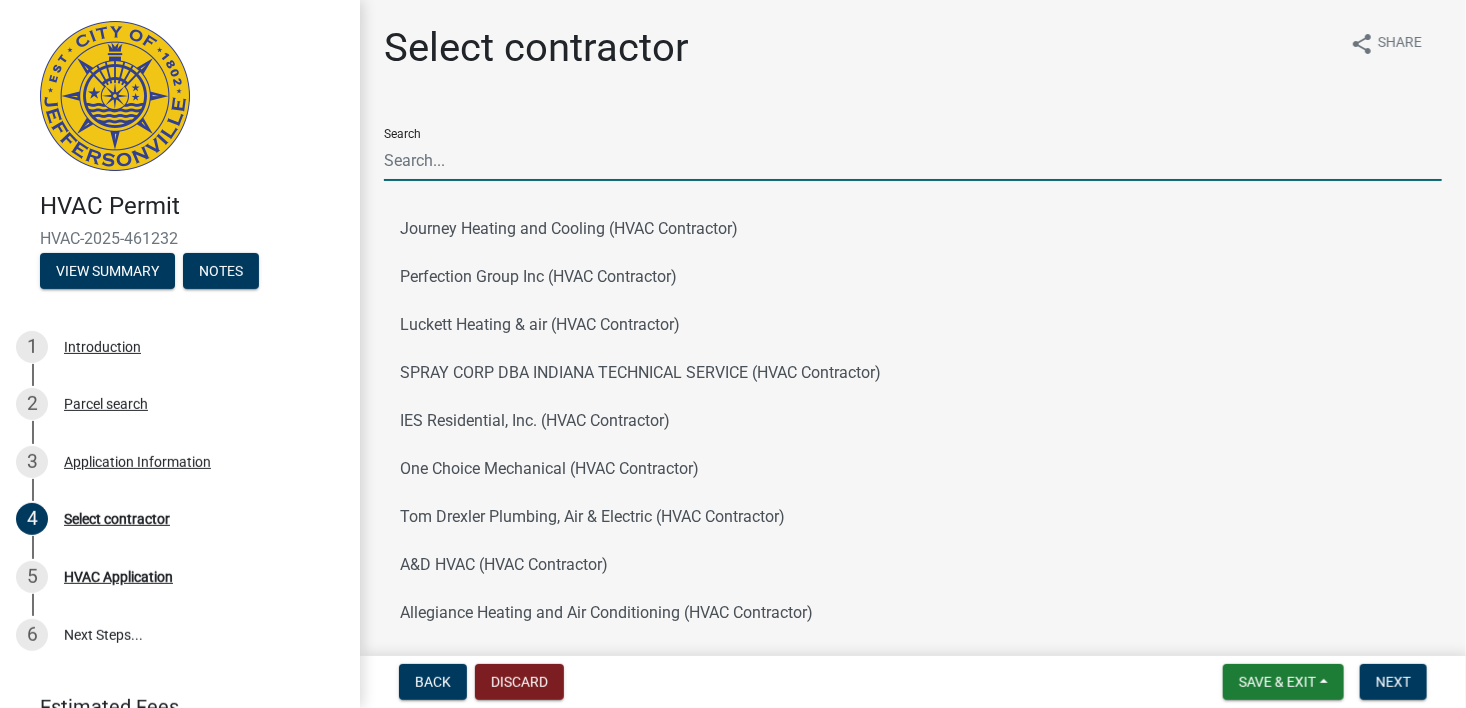 click on "Search" at bounding box center (913, 160) 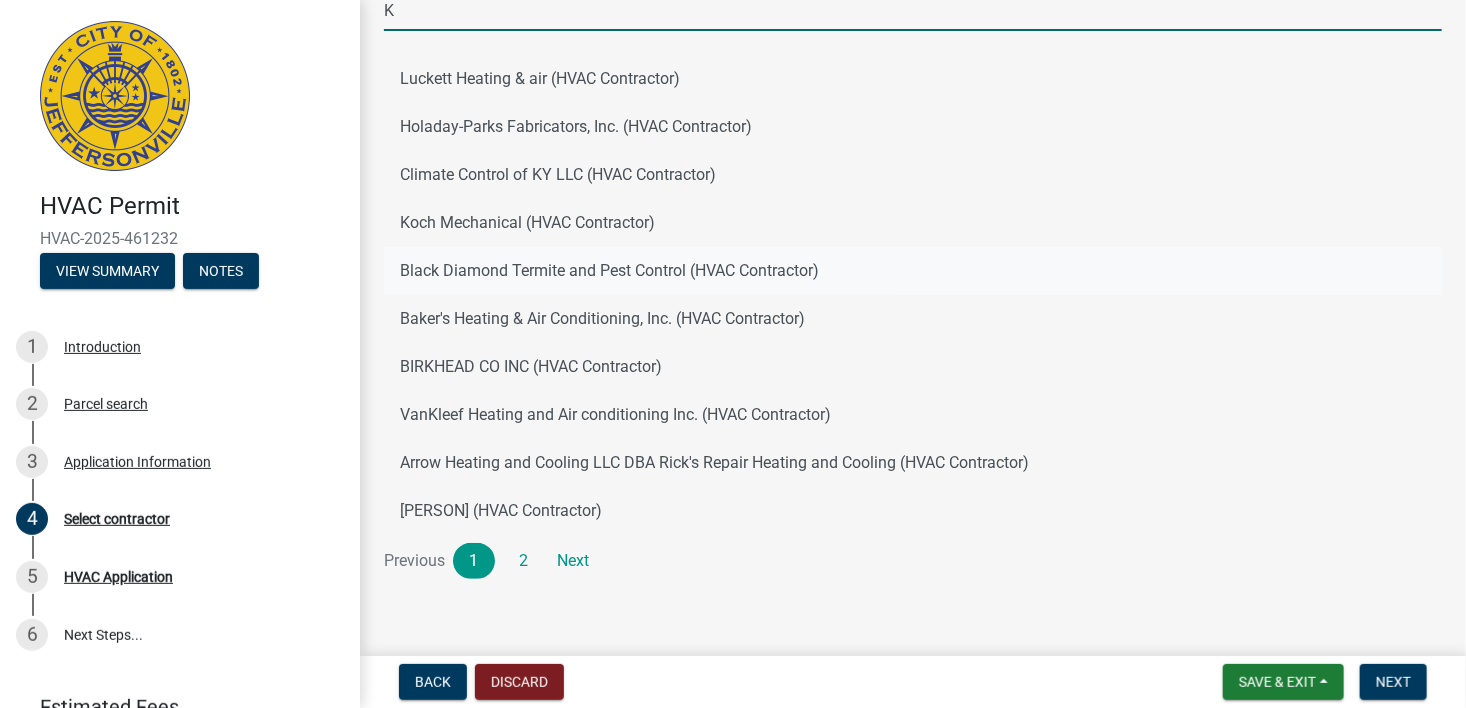 scroll, scrollTop: 159, scrollLeft: 0, axis: vertical 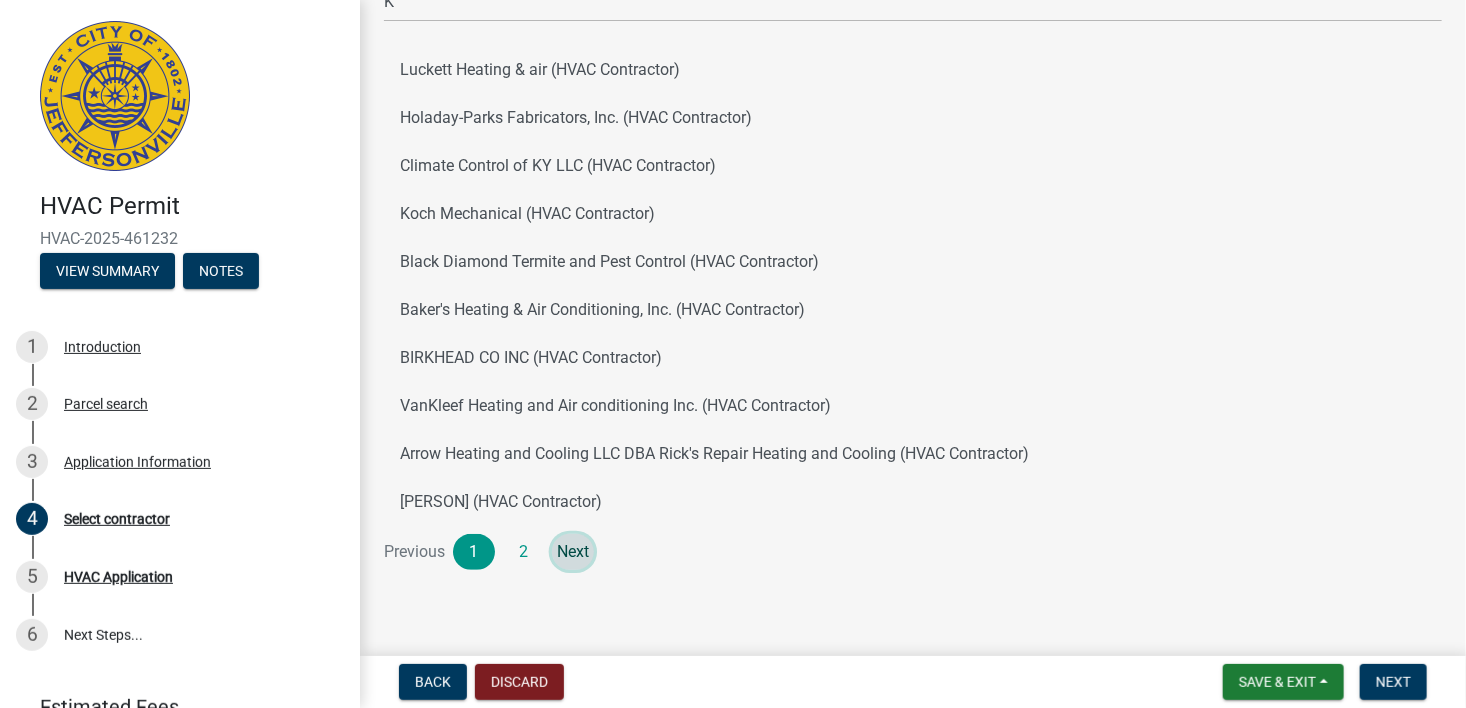 click on "Next" 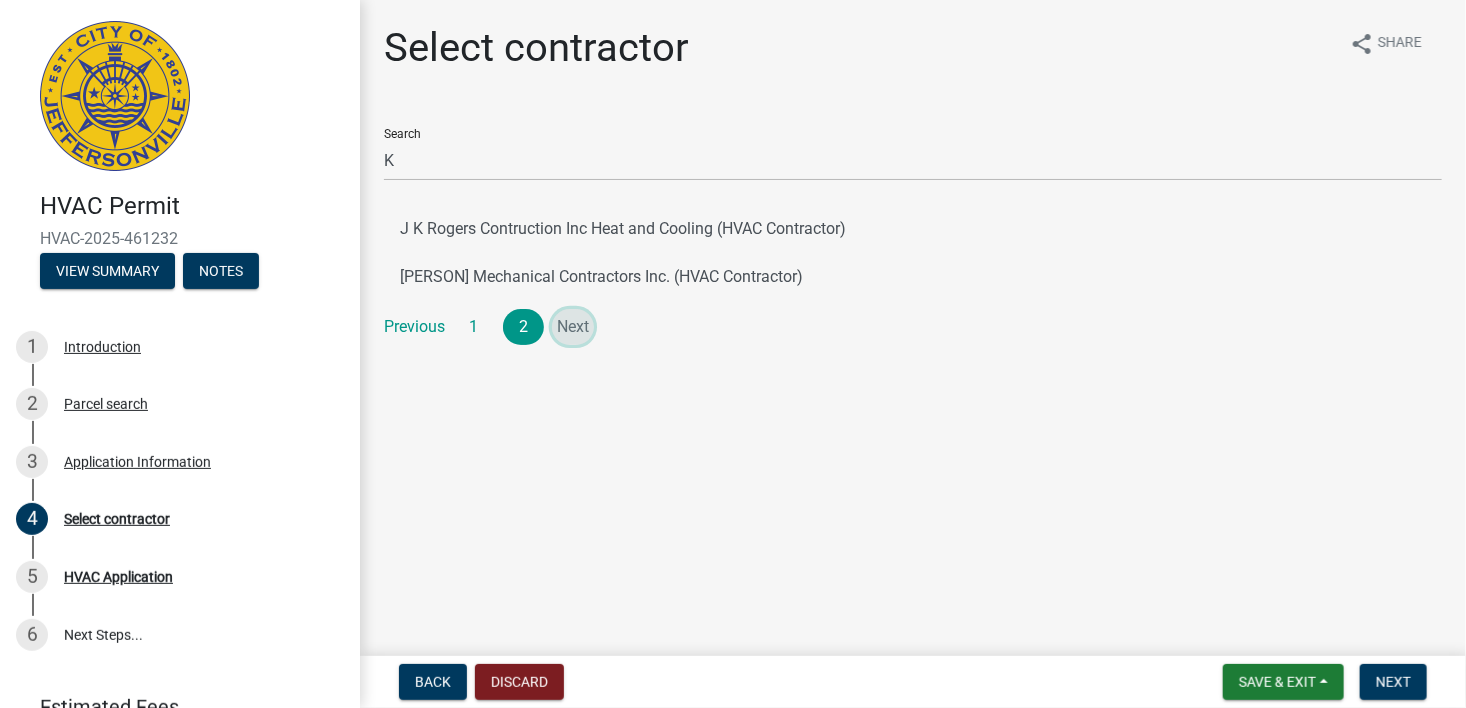 scroll, scrollTop: 0, scrollLeft: 0, axis: both 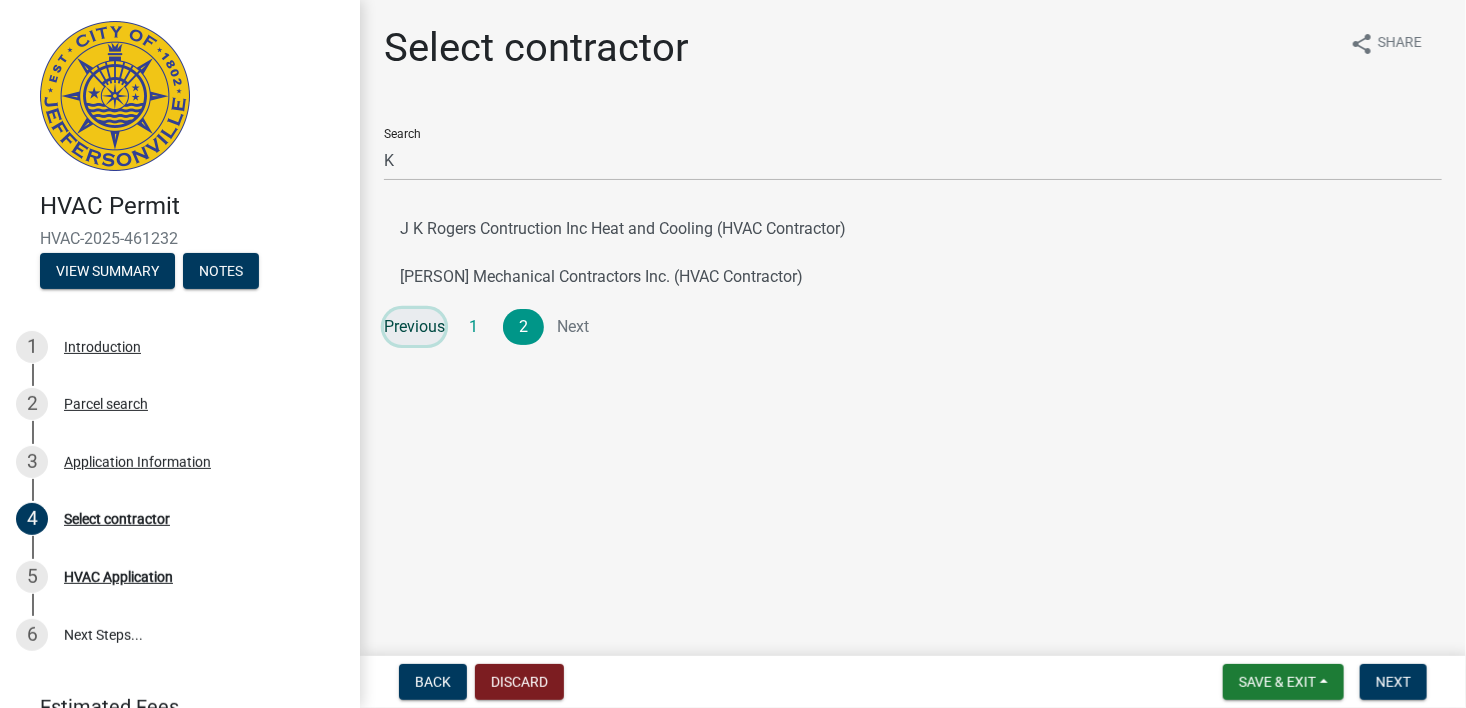 click on "Previous" 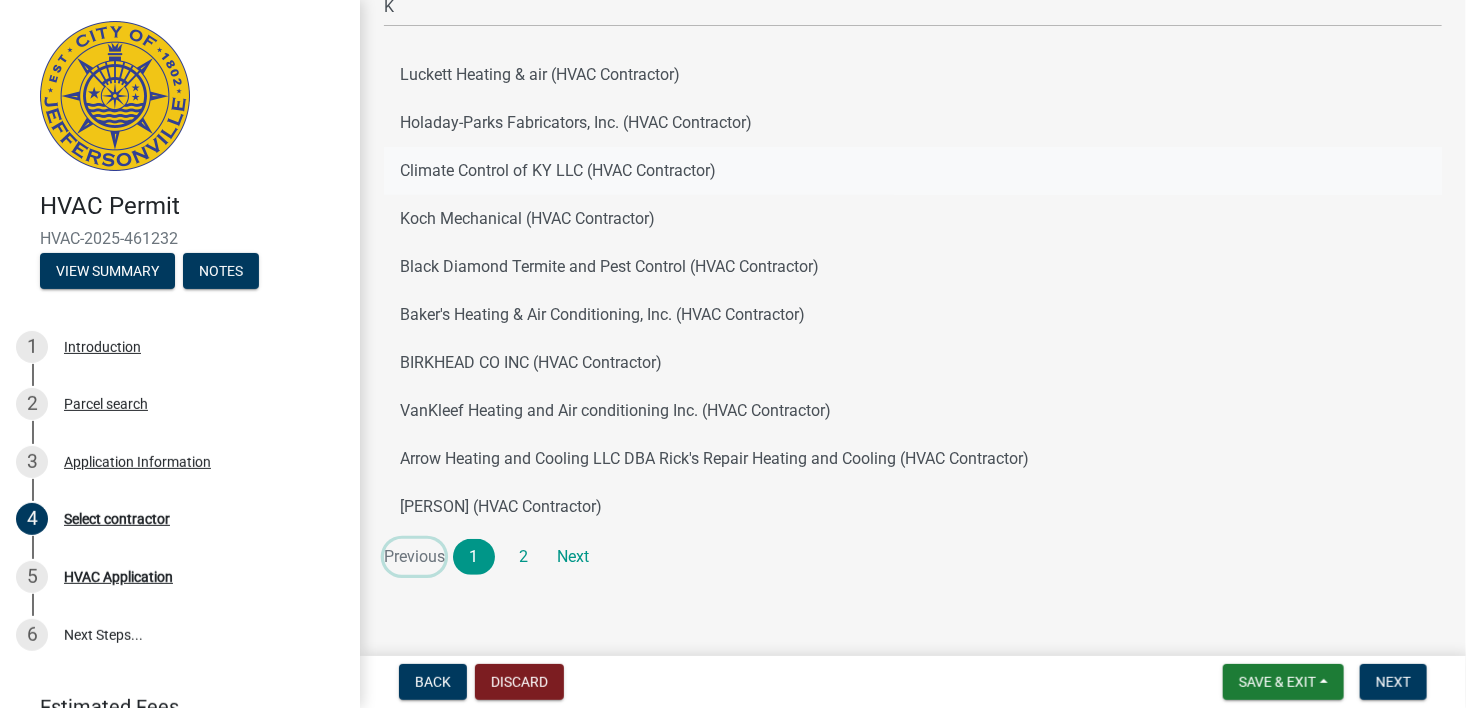 scroll, scrollTop: 159, scrollLeft: 0, axis: vertical 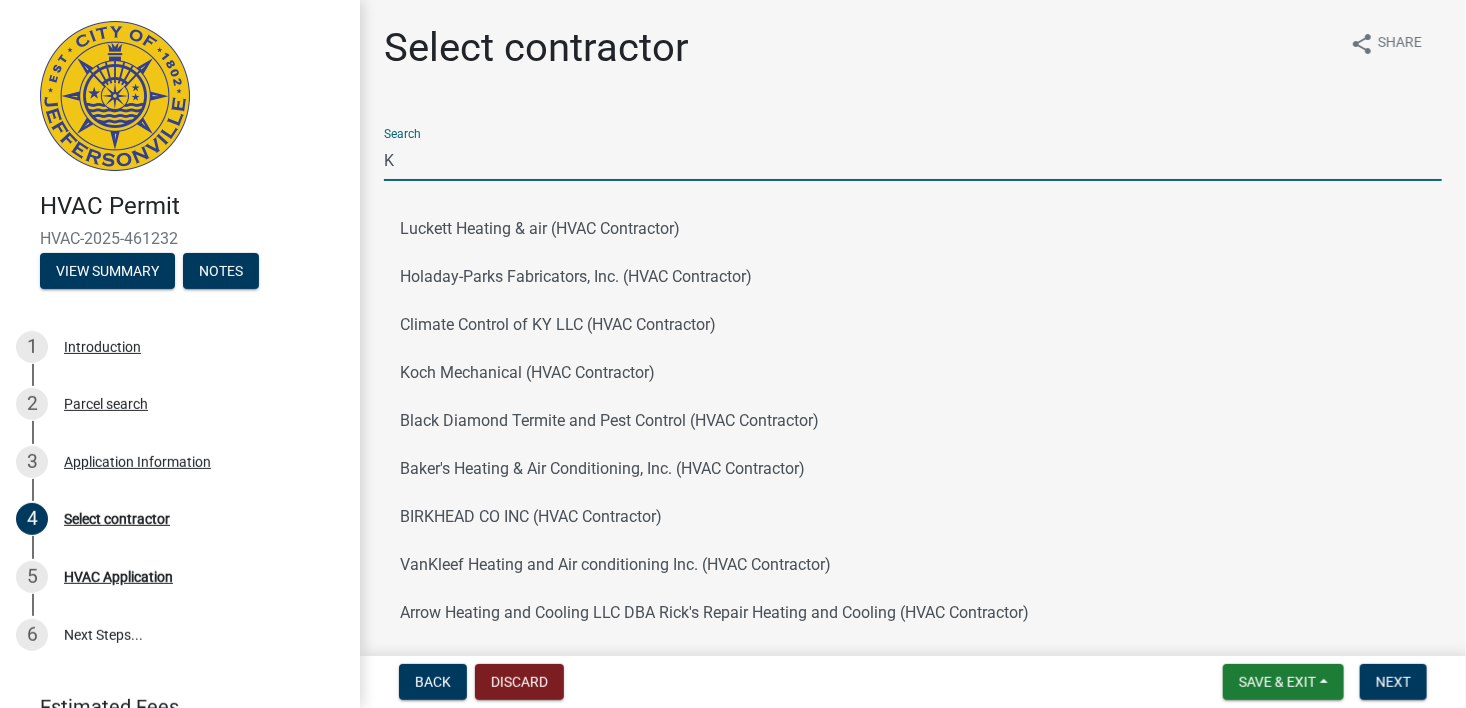 drag, startPoint x: 445, startPoint y: 160, endPoint x: 461, endPoint y: 156, distance: 16.492422 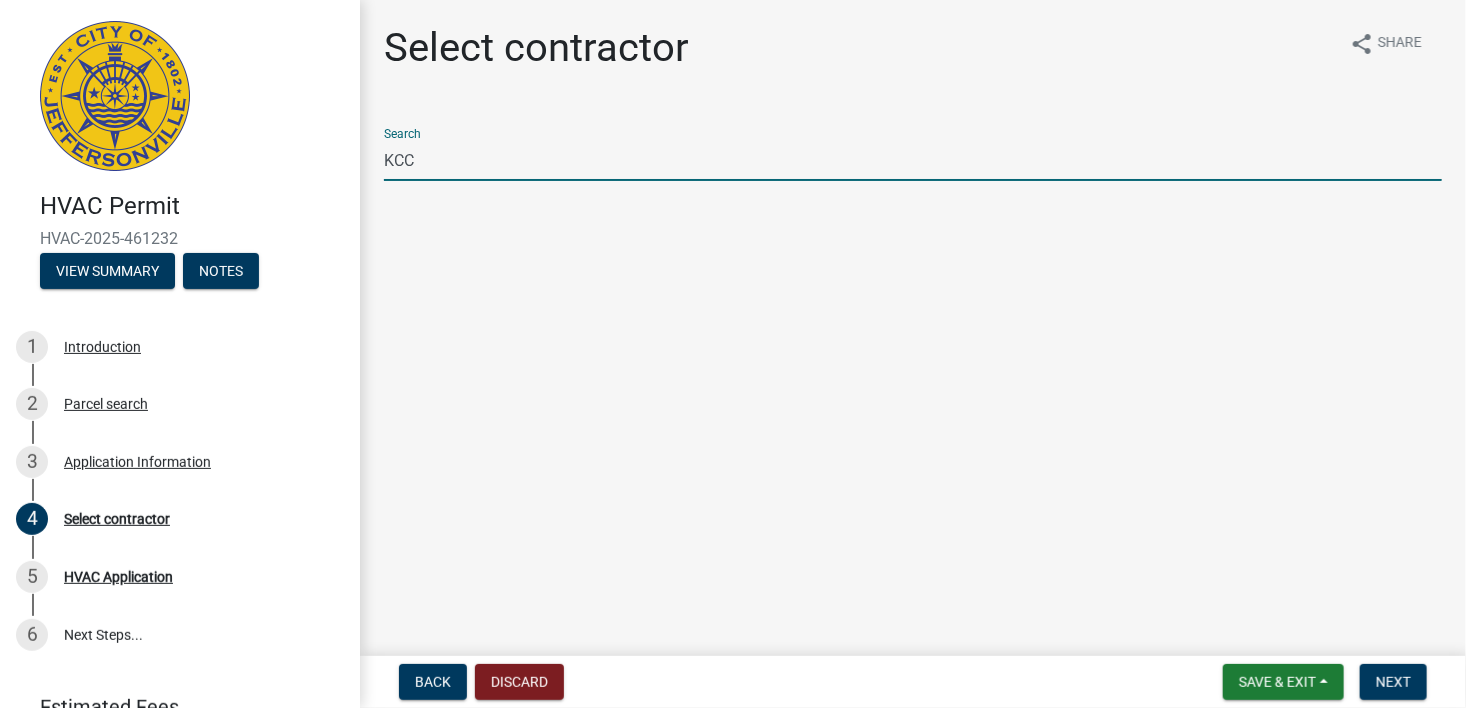 type on "KCC" 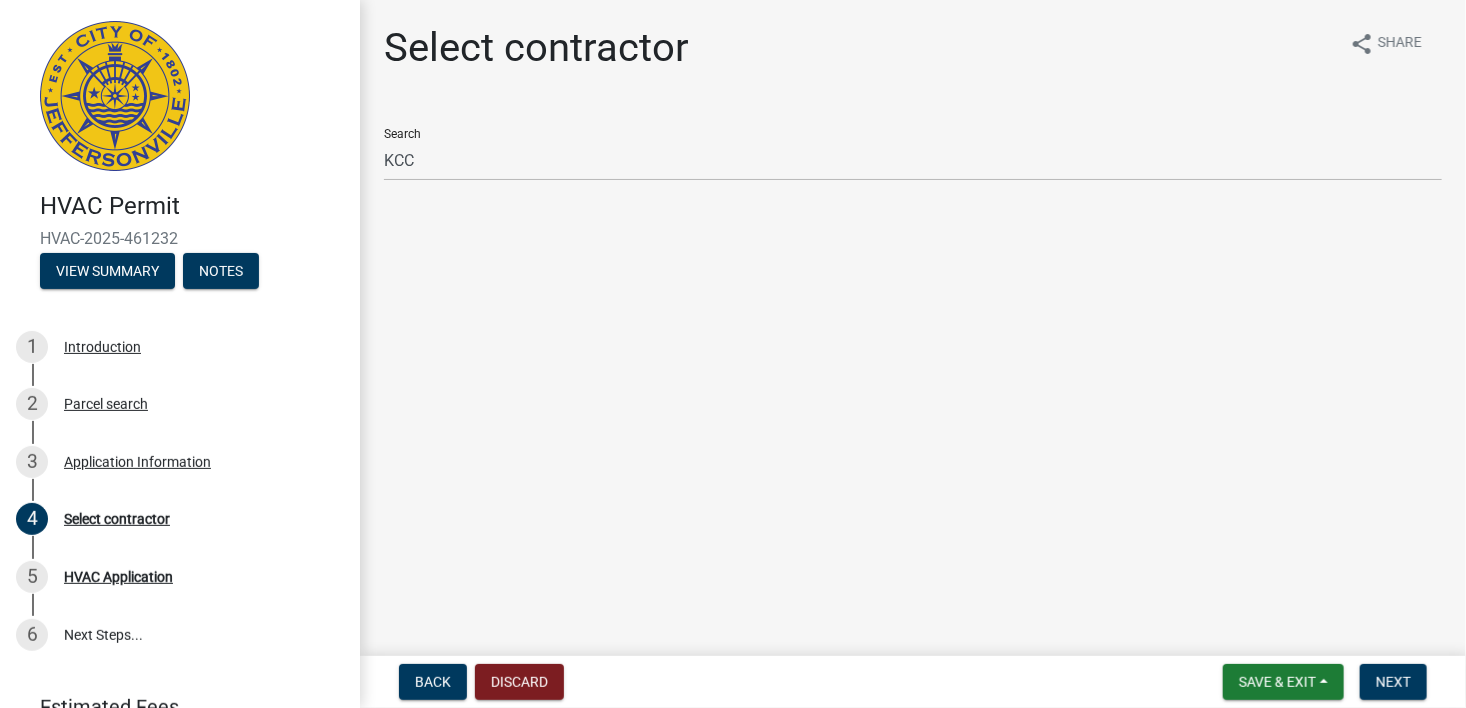 click on "Select contractor share Share Search KCC" 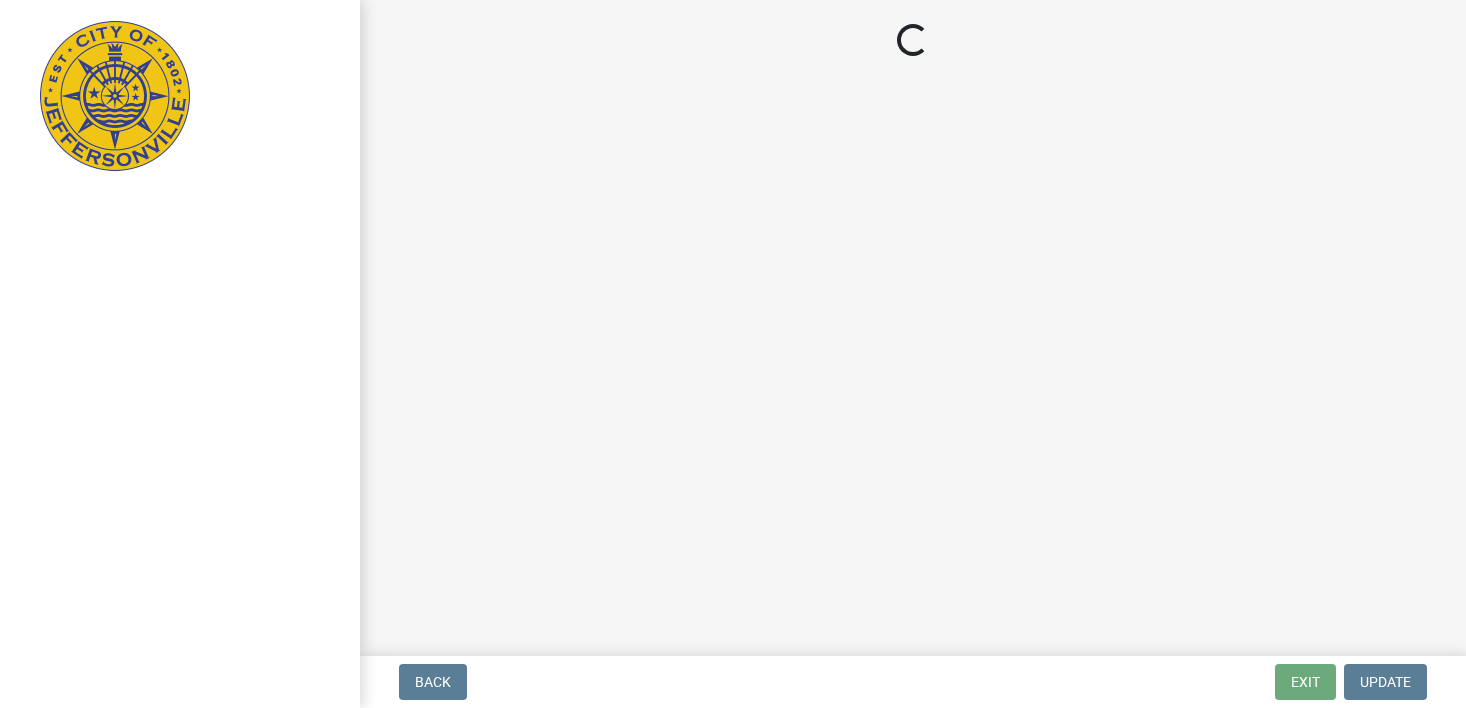 scroll, scrollTop: 0, scrollLeft: 0, axis: both 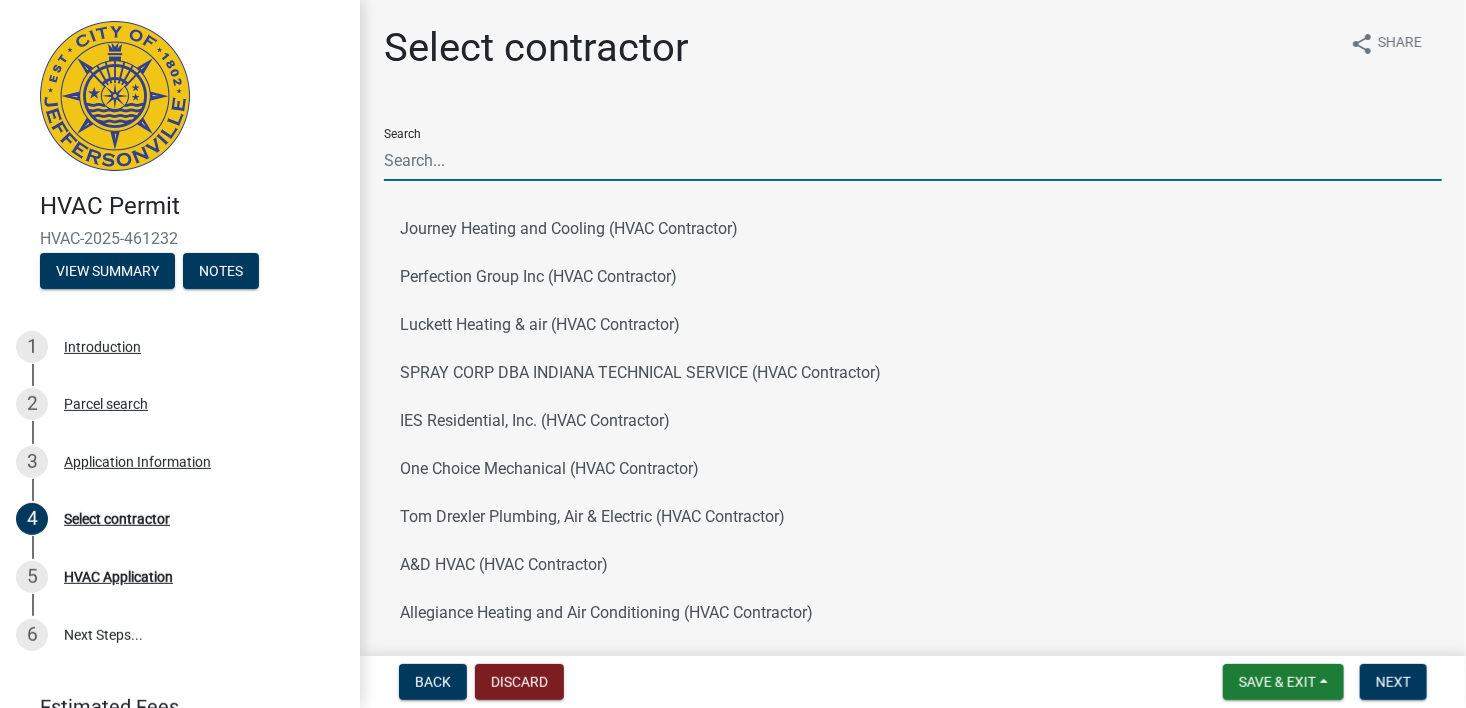 click on "Search" at bounding box center [913, 160] 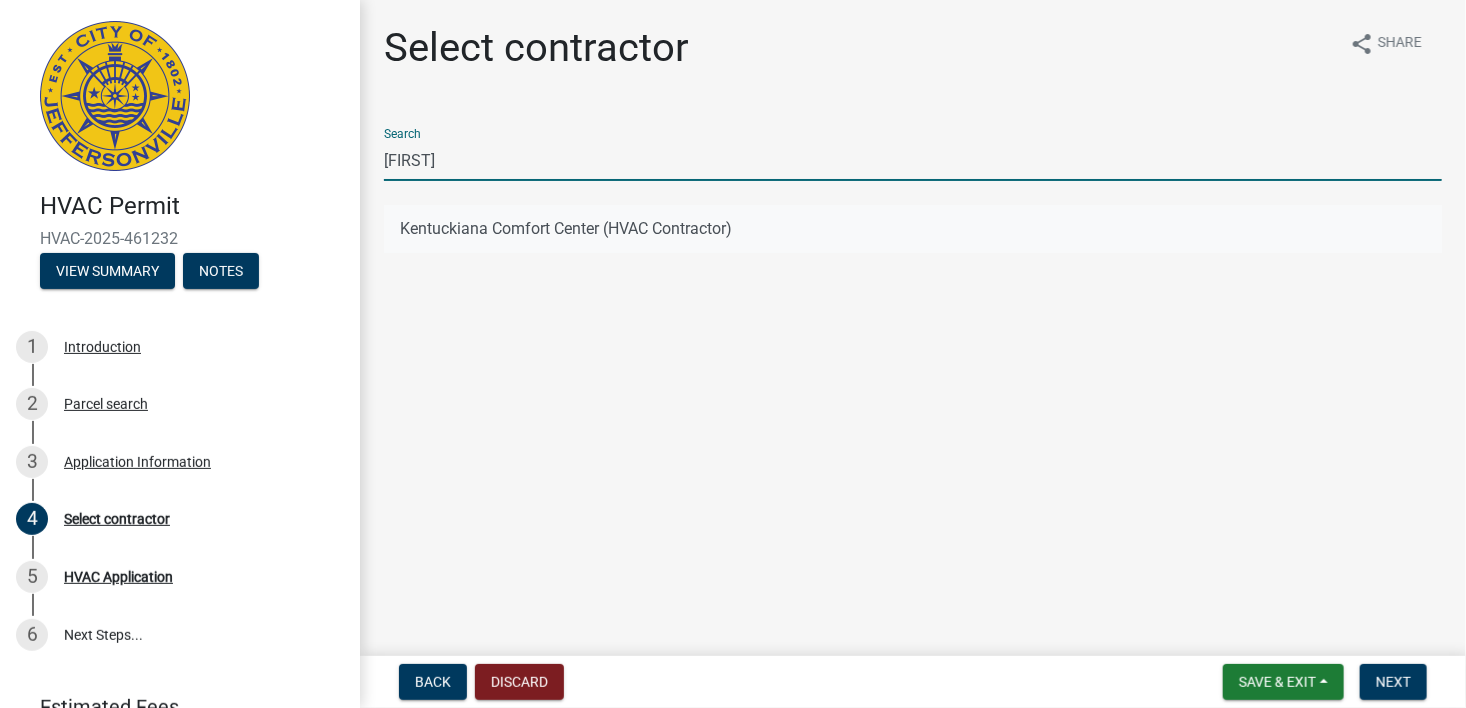 type on "[FIRST]" 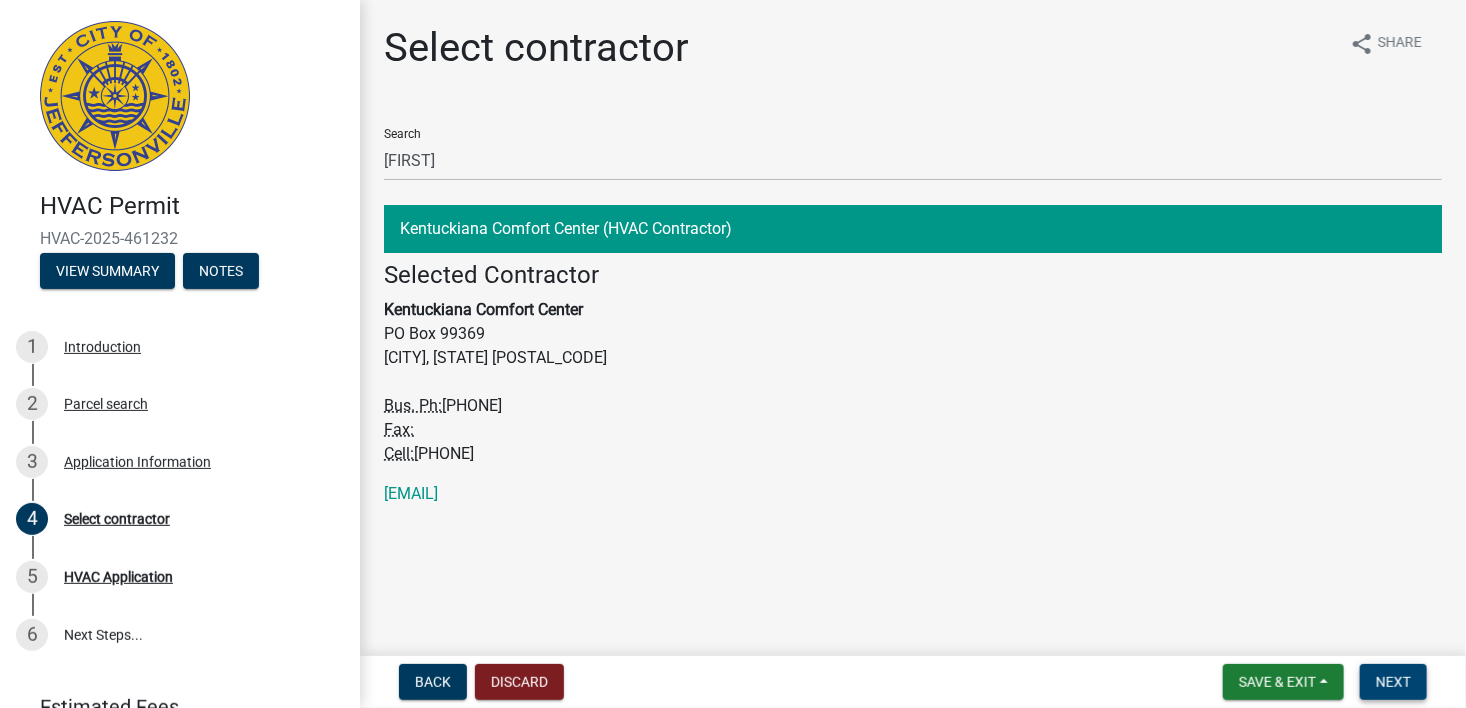 click on "Next" at bounding box center (1393, 682) 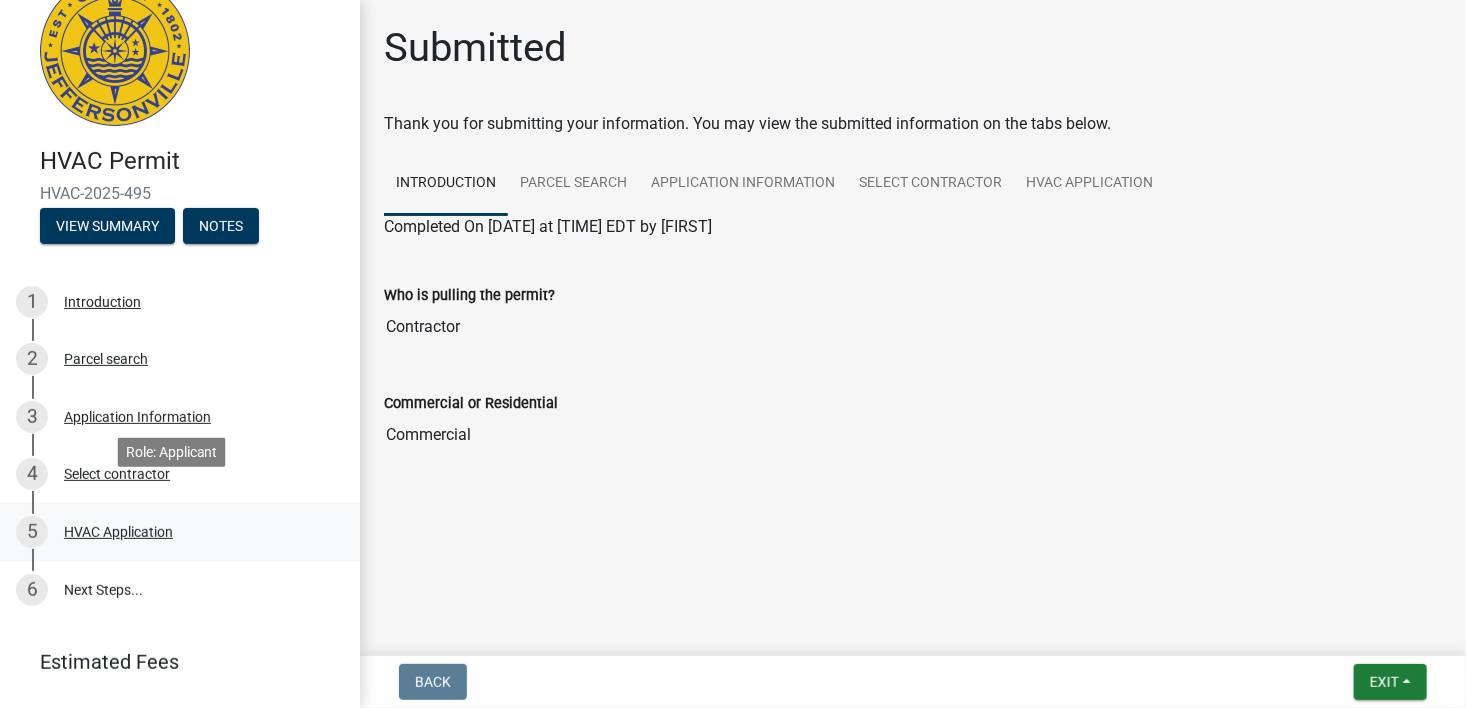 scroll, scrollTop: 96, scrollLeft: 0, axis: vertical 